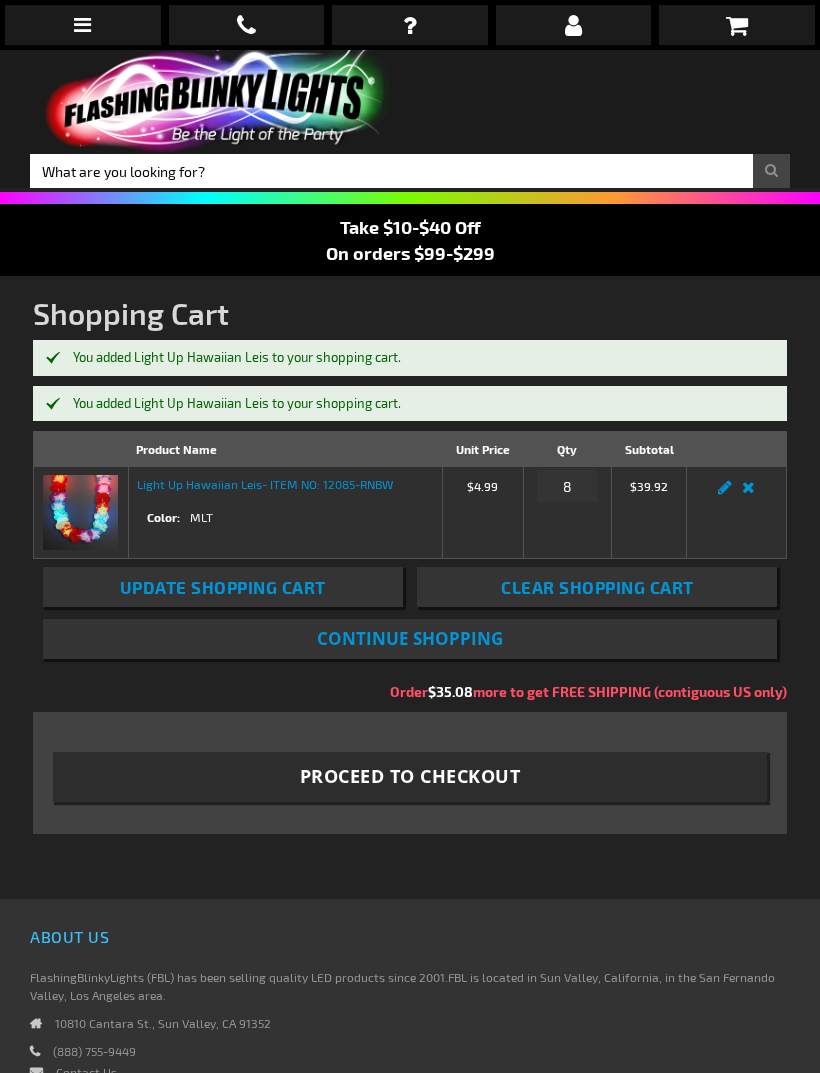 scroll, scrollTop: 0, scrollLeft: 0, axis: both 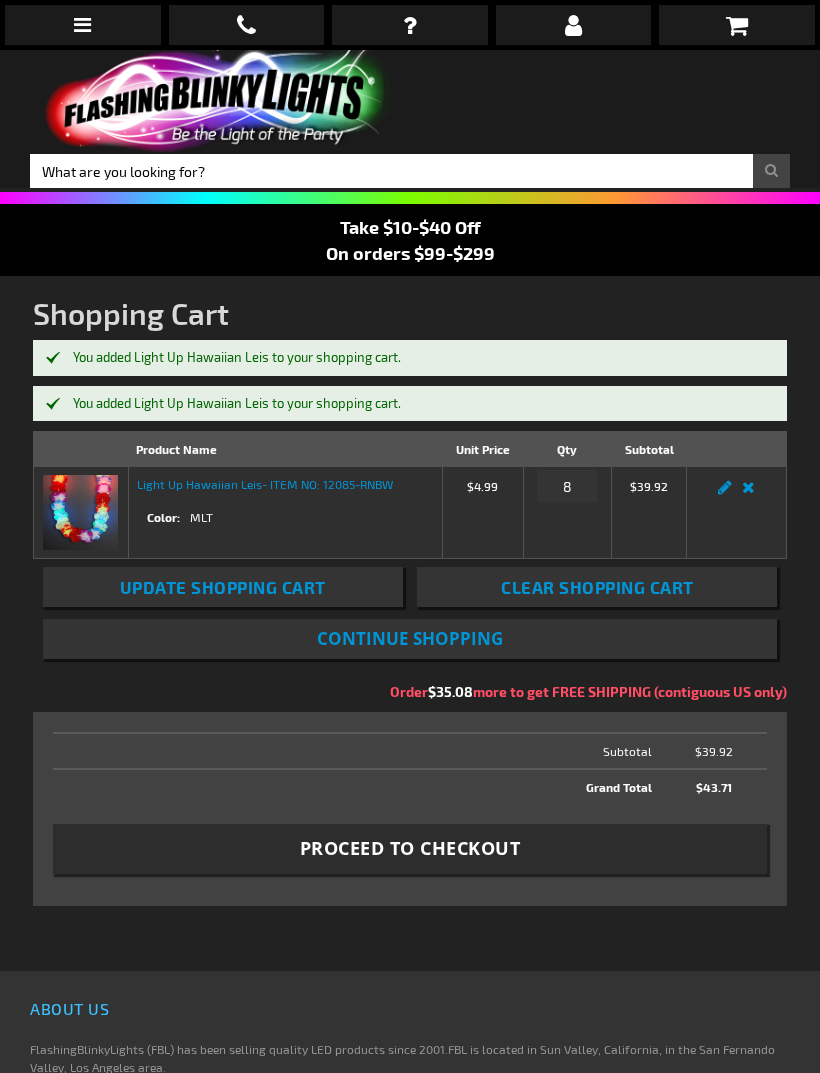 click on "Update Shopping Cart" at bounding box center [223, 587] 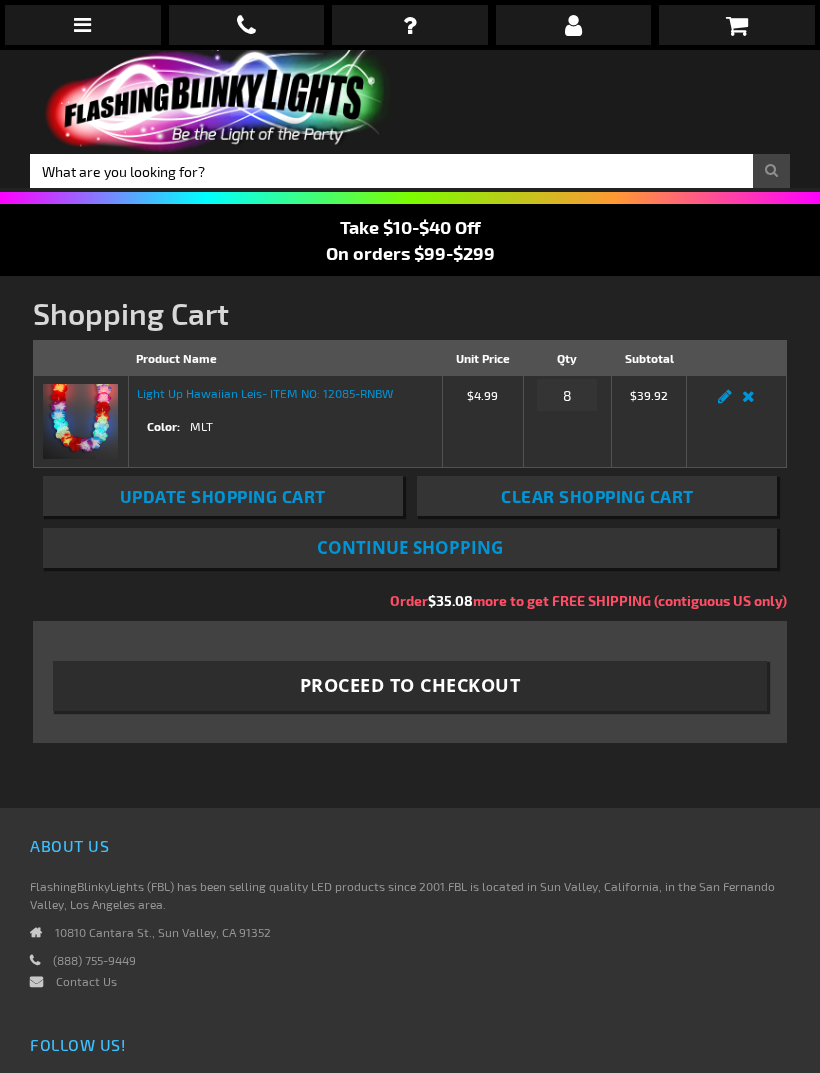 scroll, scrollTop: 0, scrollLeft: 0, axis: both 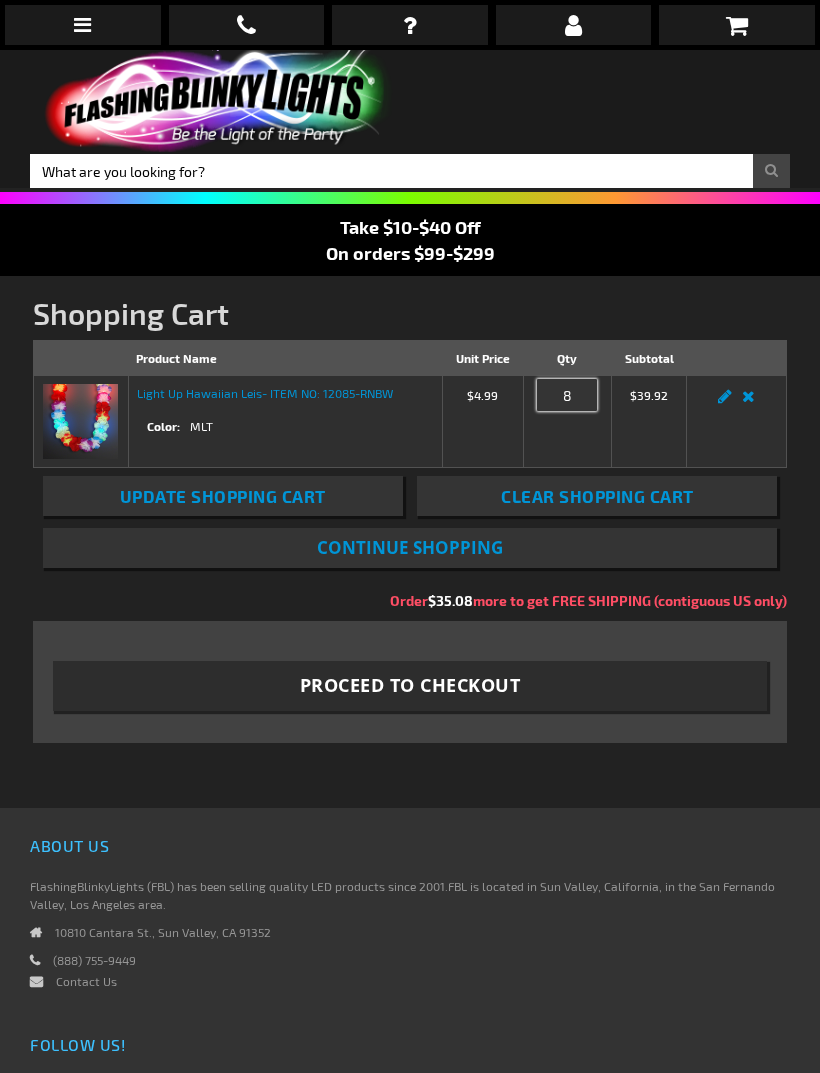 click on "8" at bounding box center [567, 395] 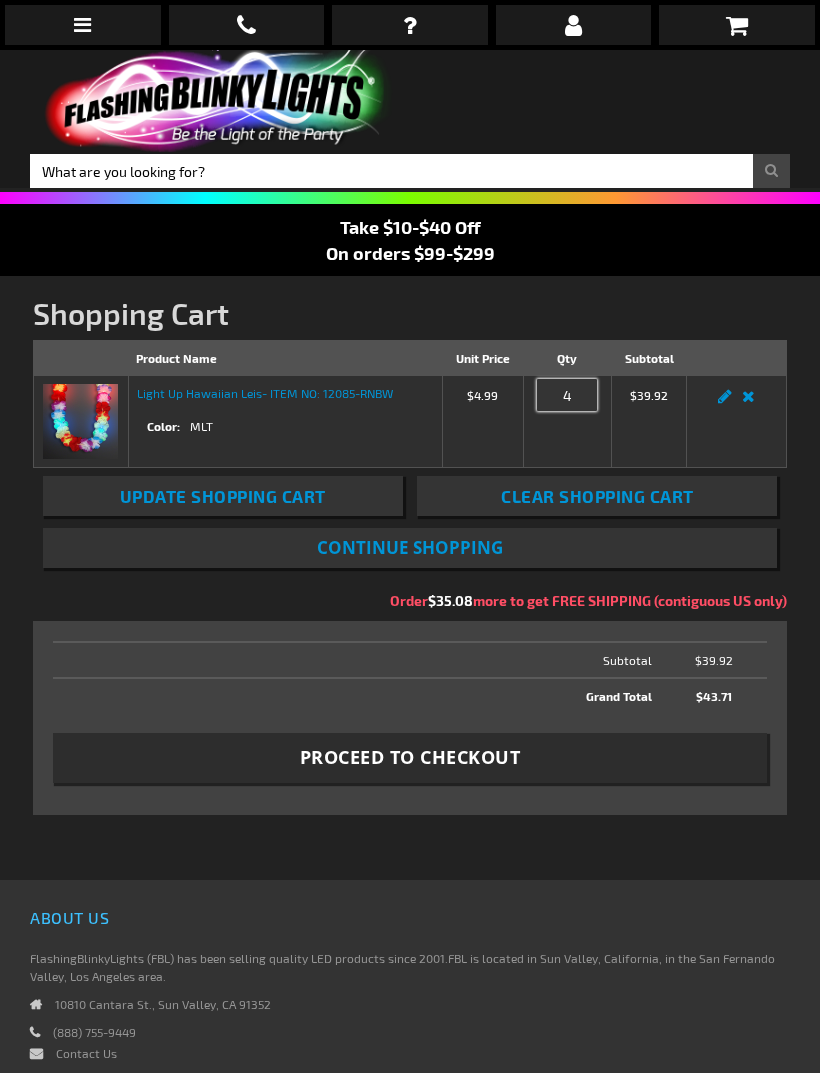 type on "4" 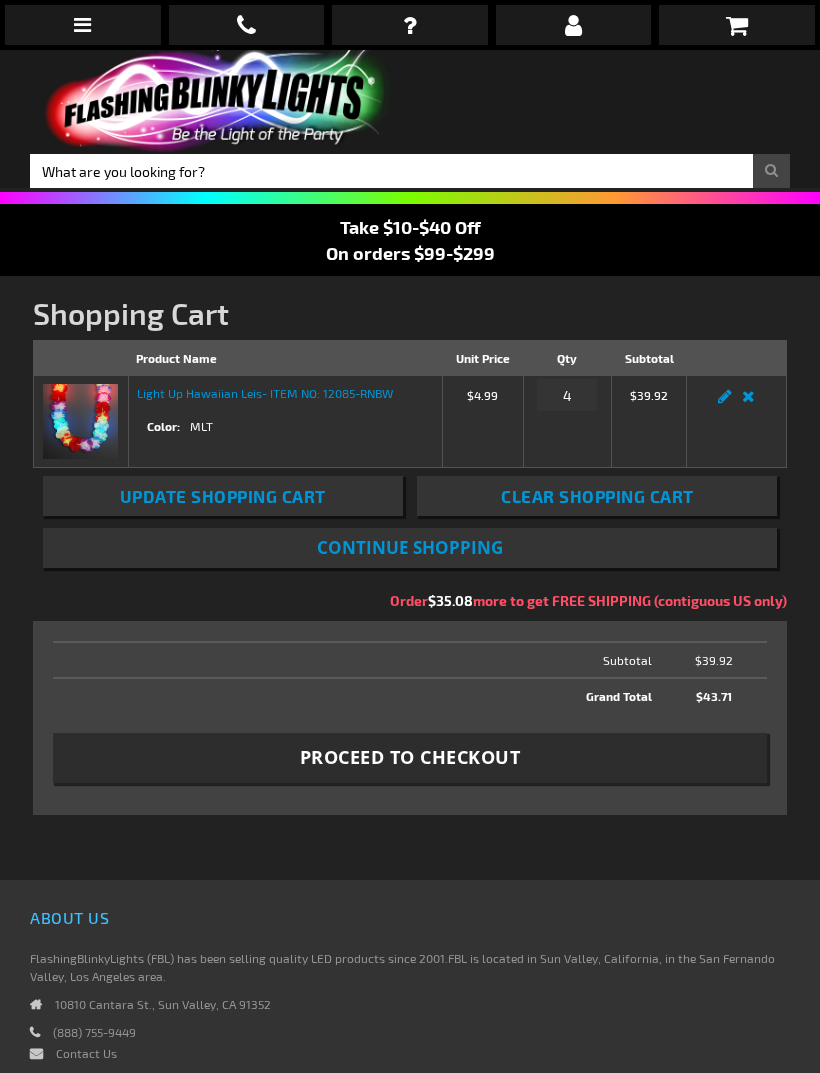 click on "Toggle Nav
Search
Search
×
Search
888.755.9449
Intl: 818-753-8303
Hablamos Español" at bounding box center [410, 119] 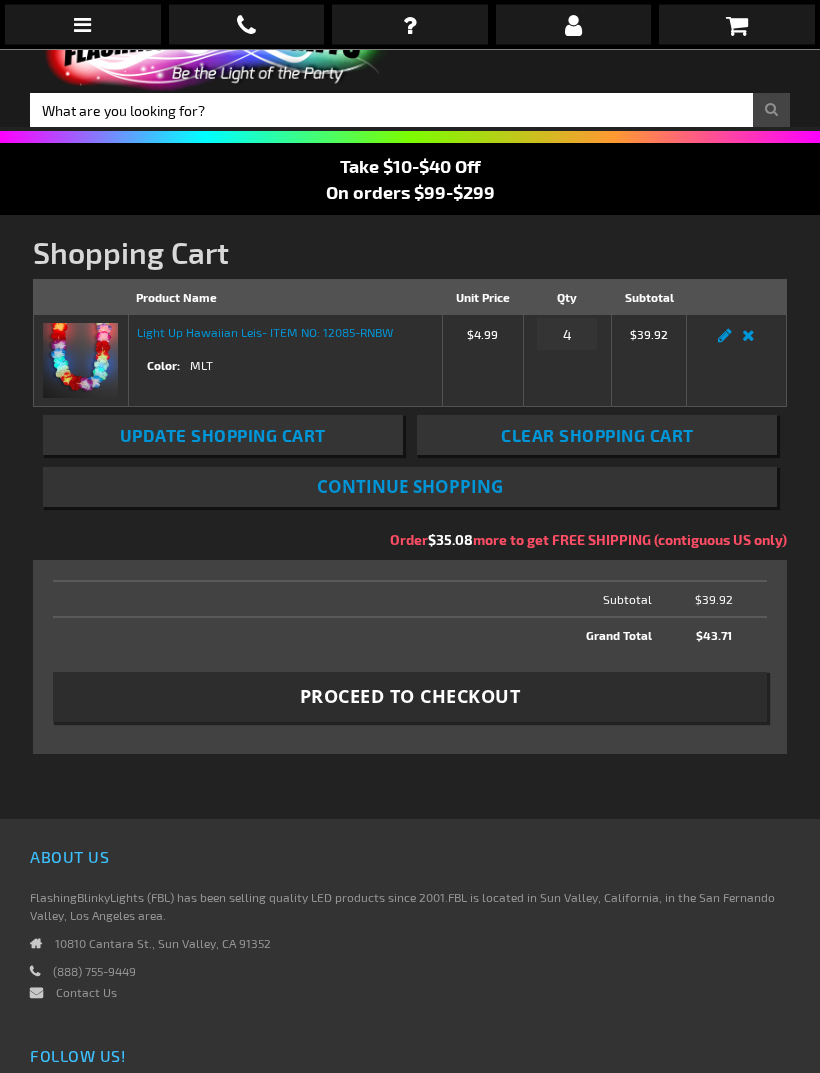 scroll, scrollTop: 0, scrollLeft: 0, axis: both 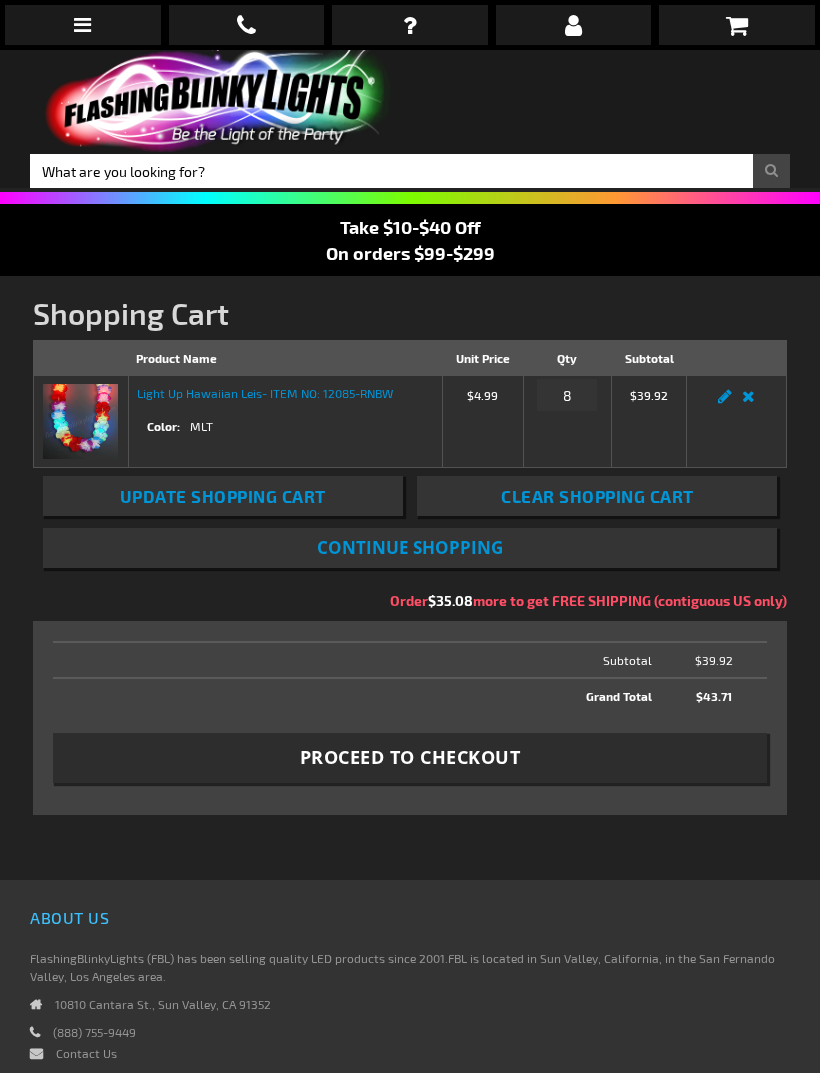 click at bounding box center [80, 421] 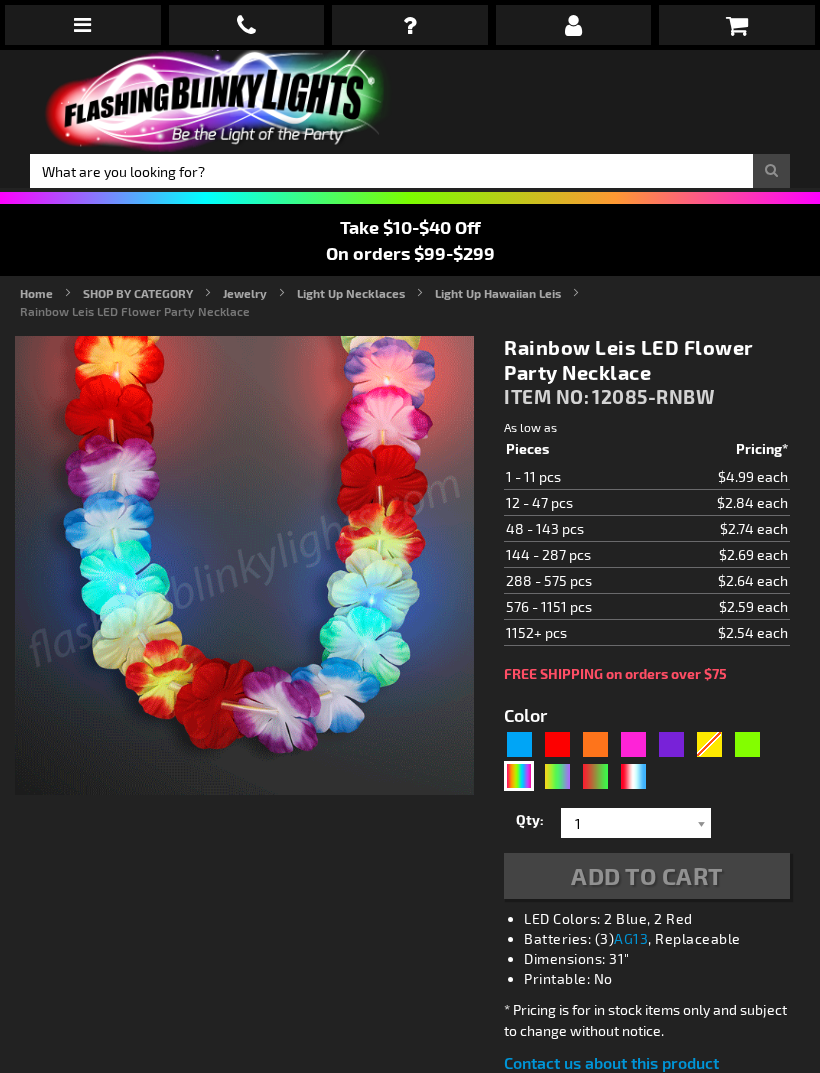 scroll, scrollTop: 0, scrollLeft: 0, axis: both 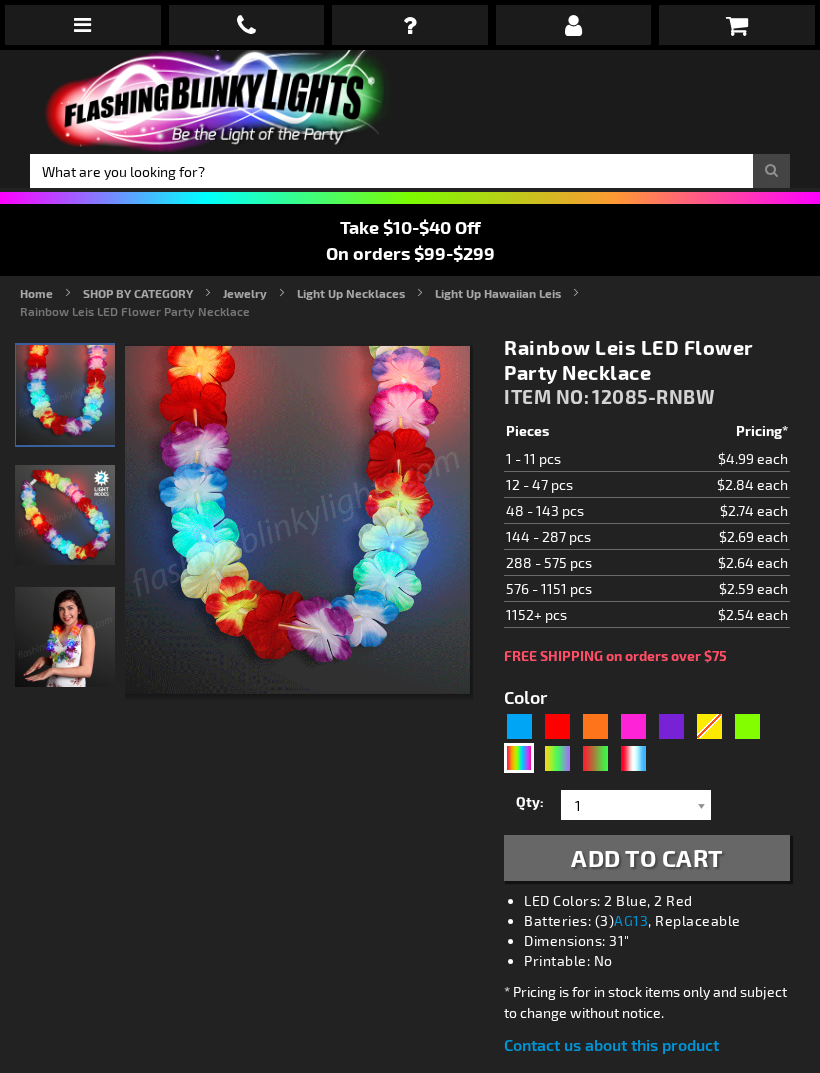 click at bounding box center (83, 25) 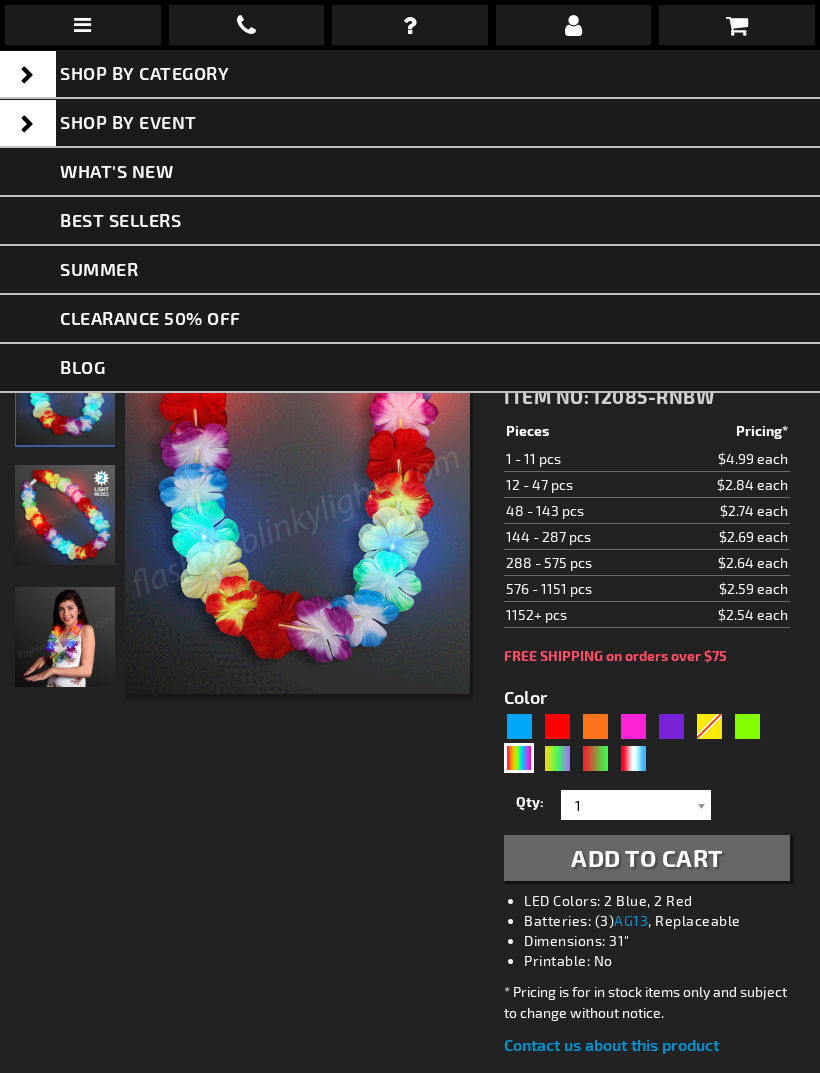 click on "CLEARANCE 50% OFF" 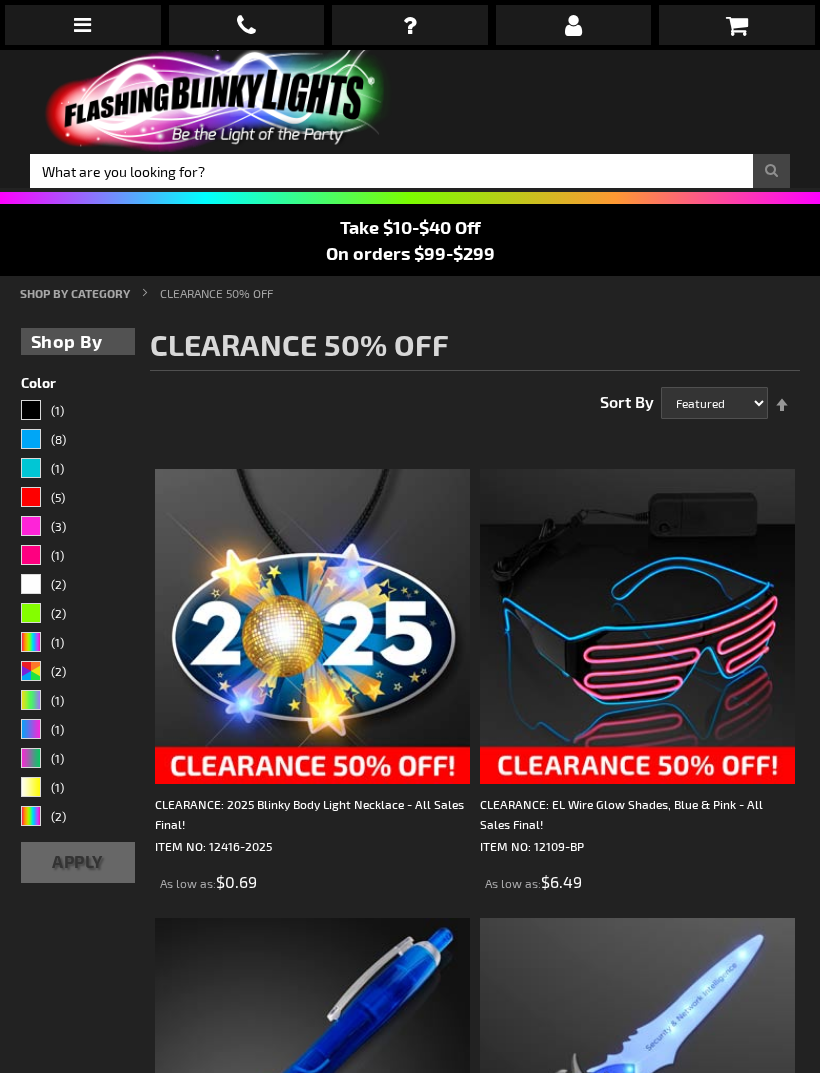 scroll, scrollTop: 0, scrollLeft: 0, axis: both 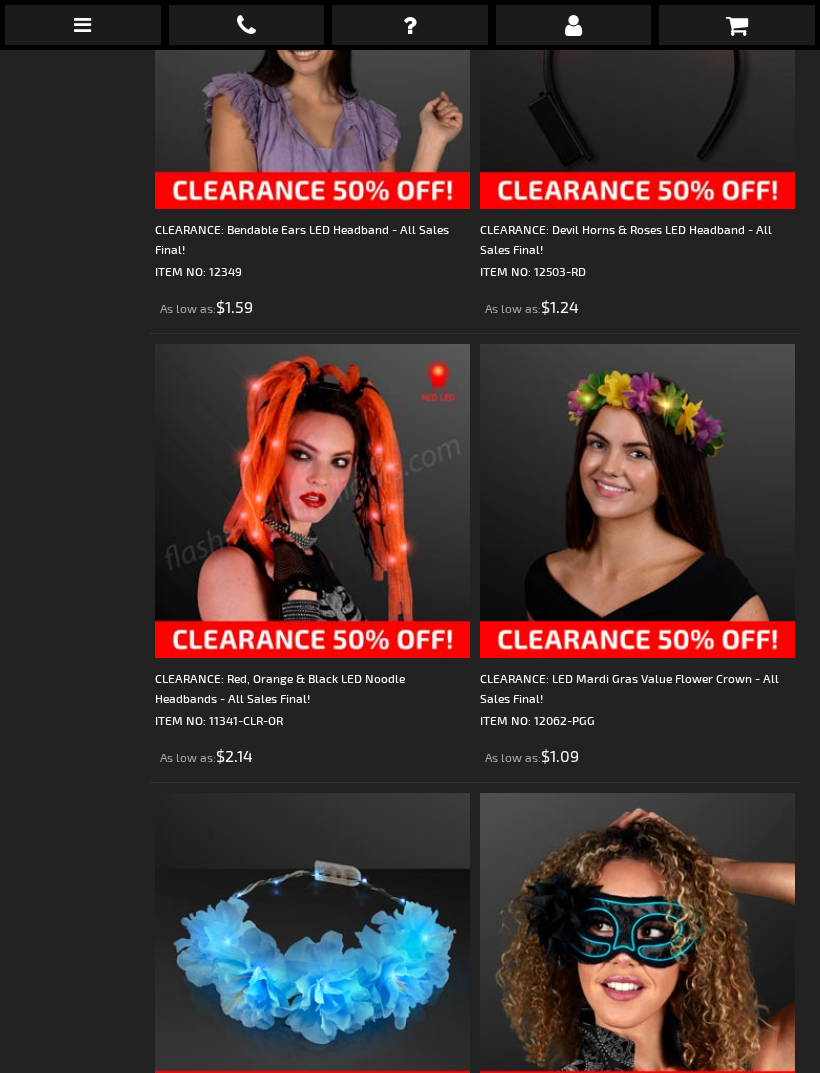 click at bounding box center (312, 501) 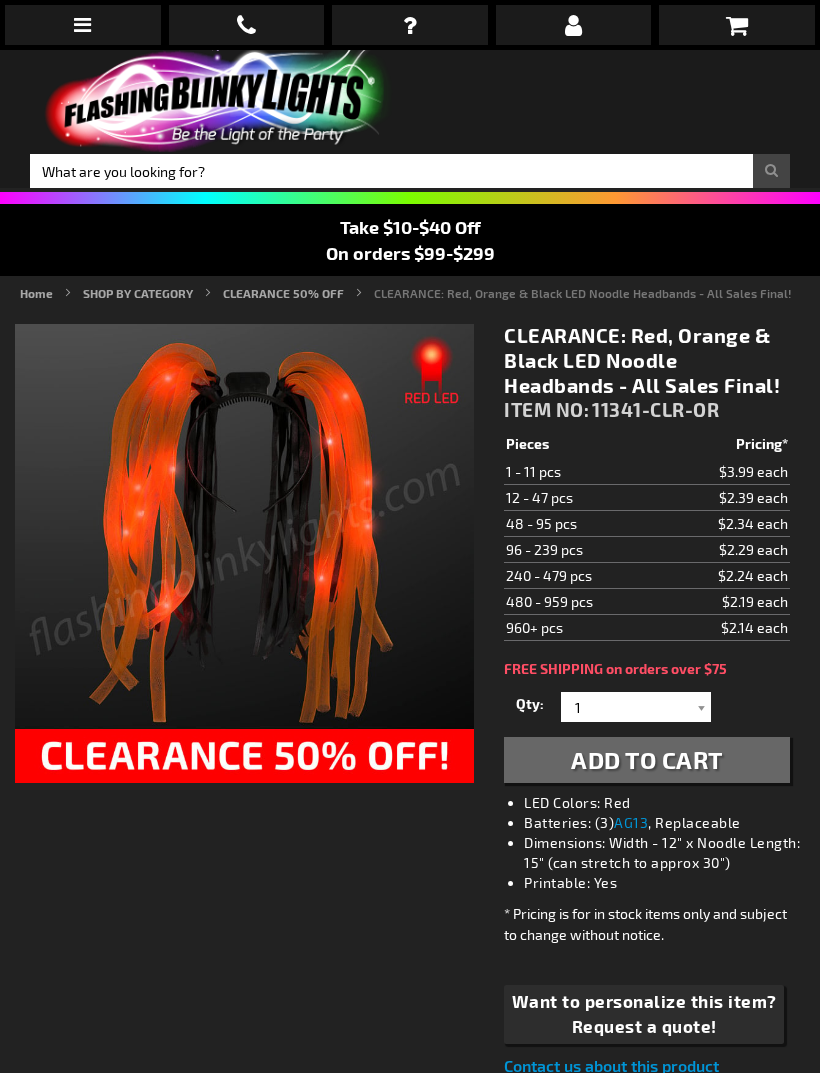 scroll, scrollTop: 0, scrollLeft: 0, axis: both 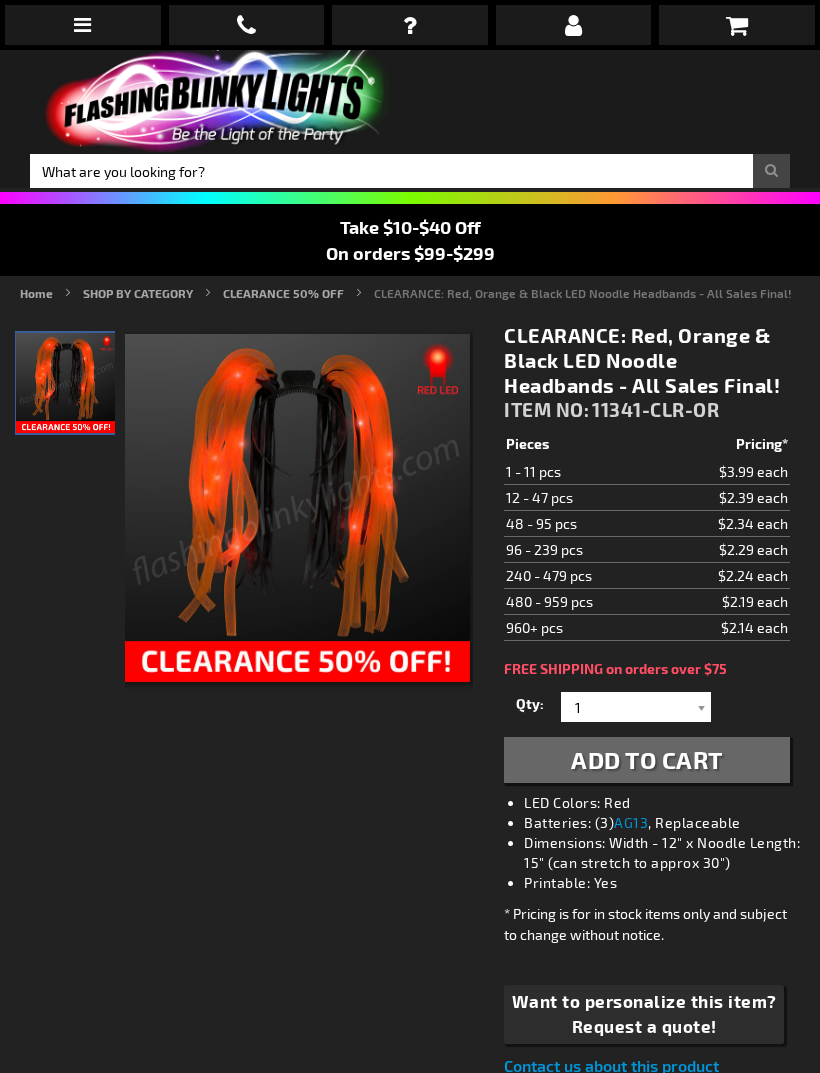 click on "Add to Cart" at bounding box center (647, 759) 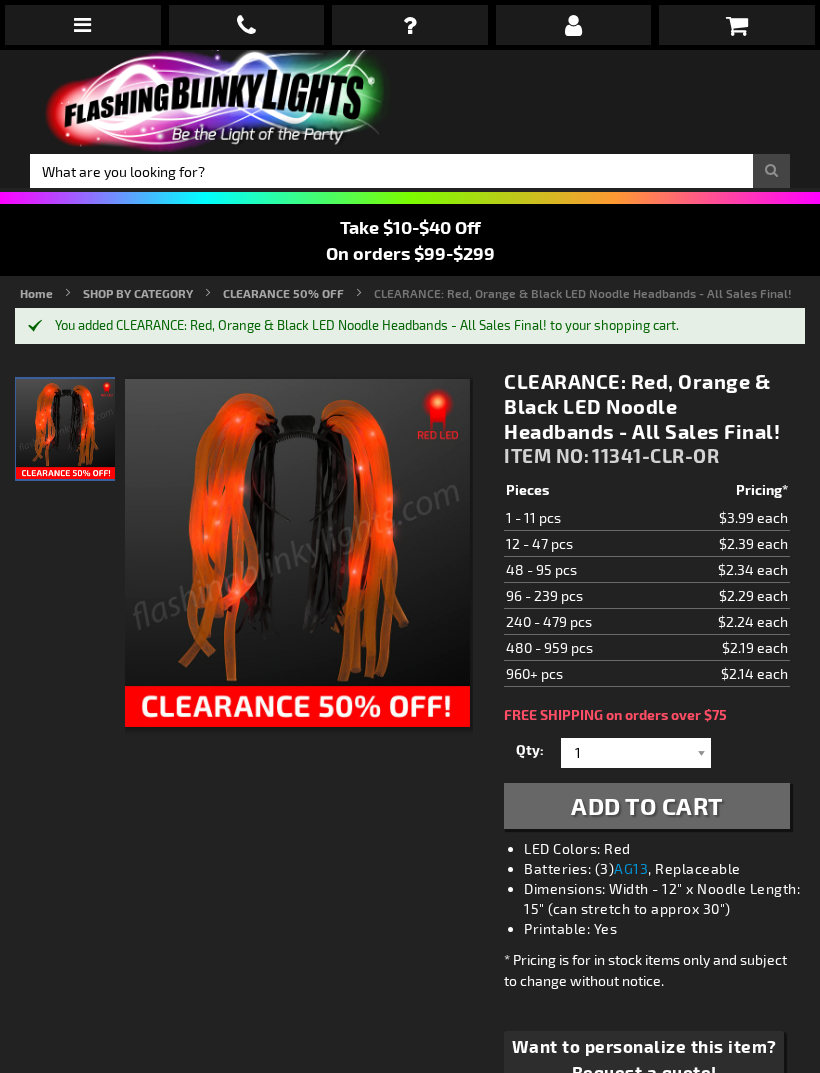 click at bounding box center [82, 25] 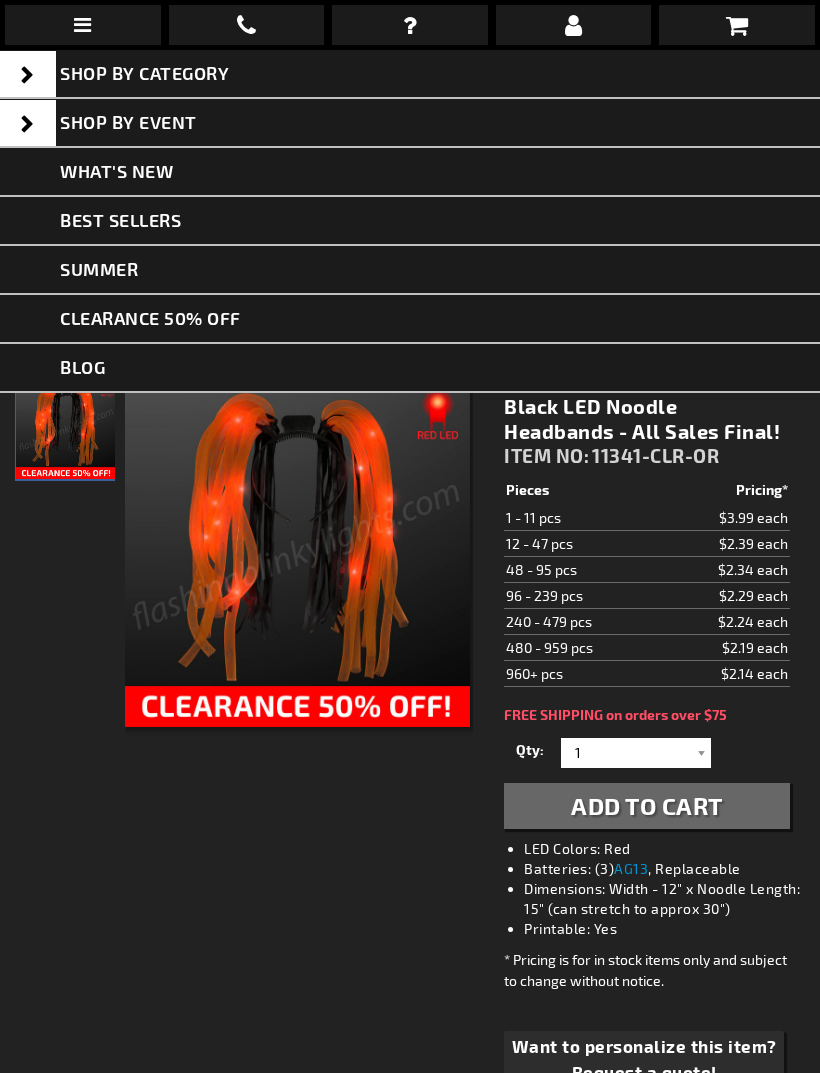 click on "CLEARANCE 50% OFF" at bounding box center (410, 319) 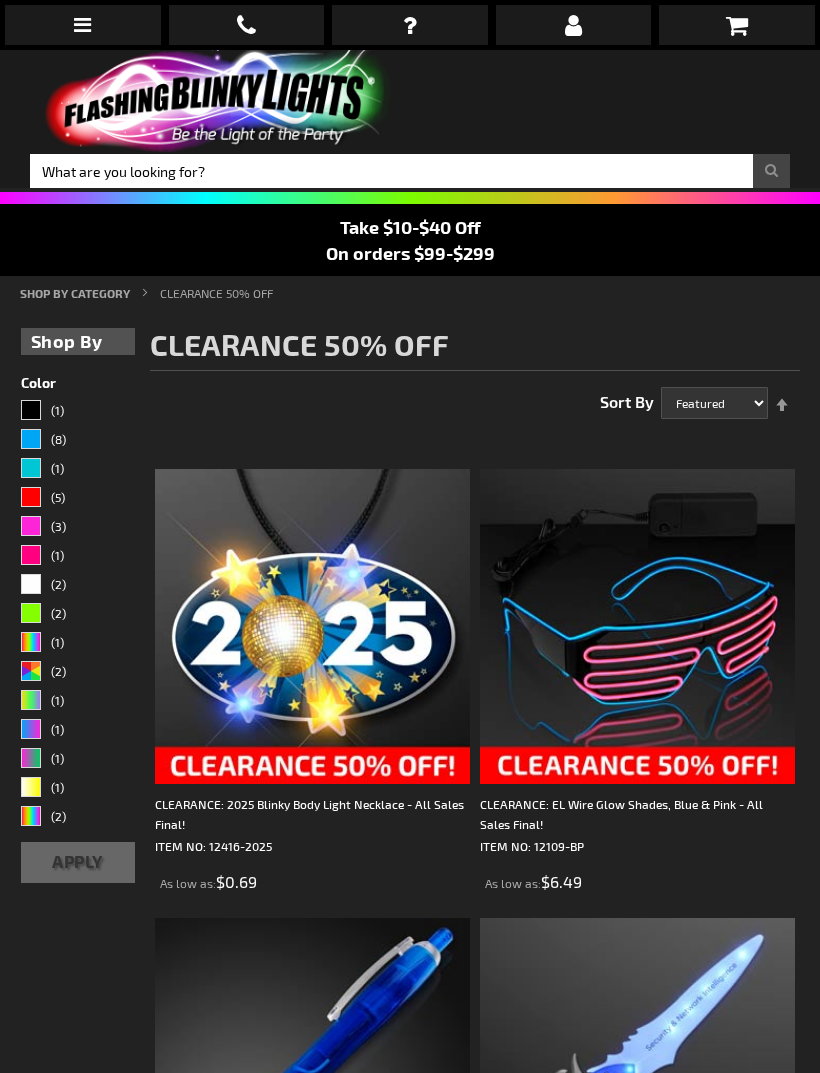 scroll, scrollTop: 0, scrollLeft: 0, axis: both 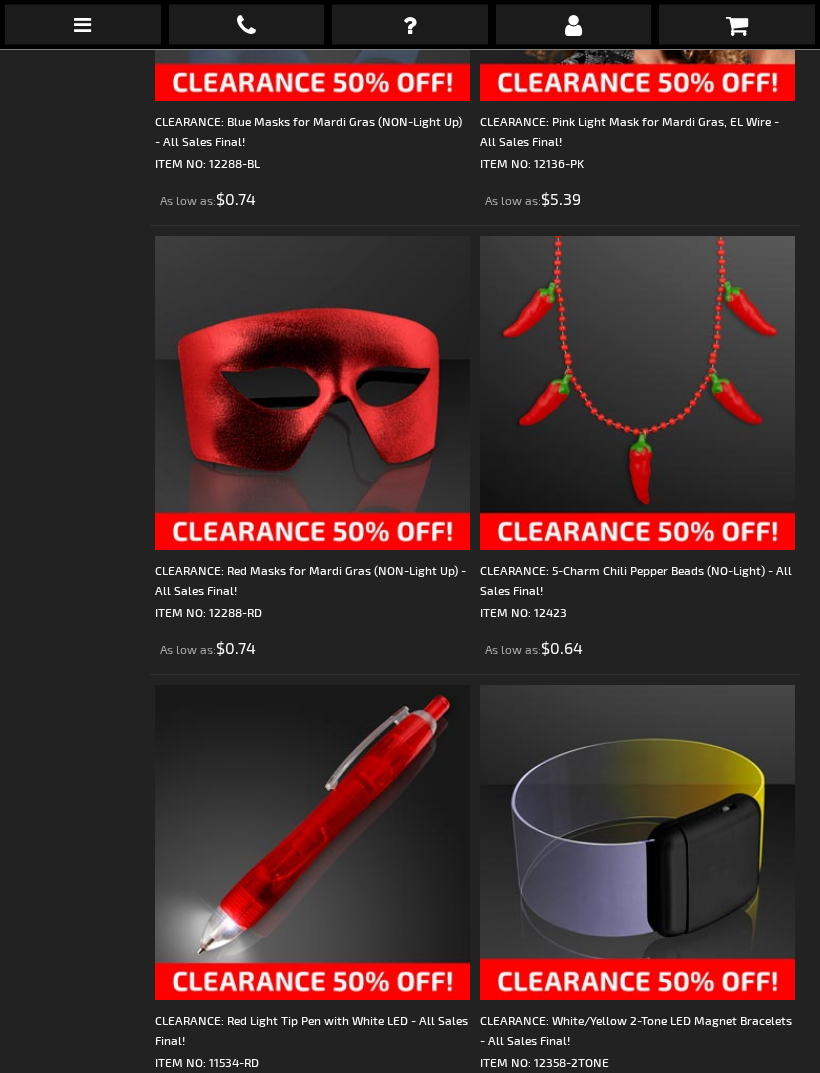 click at bounding box center [312, 394] 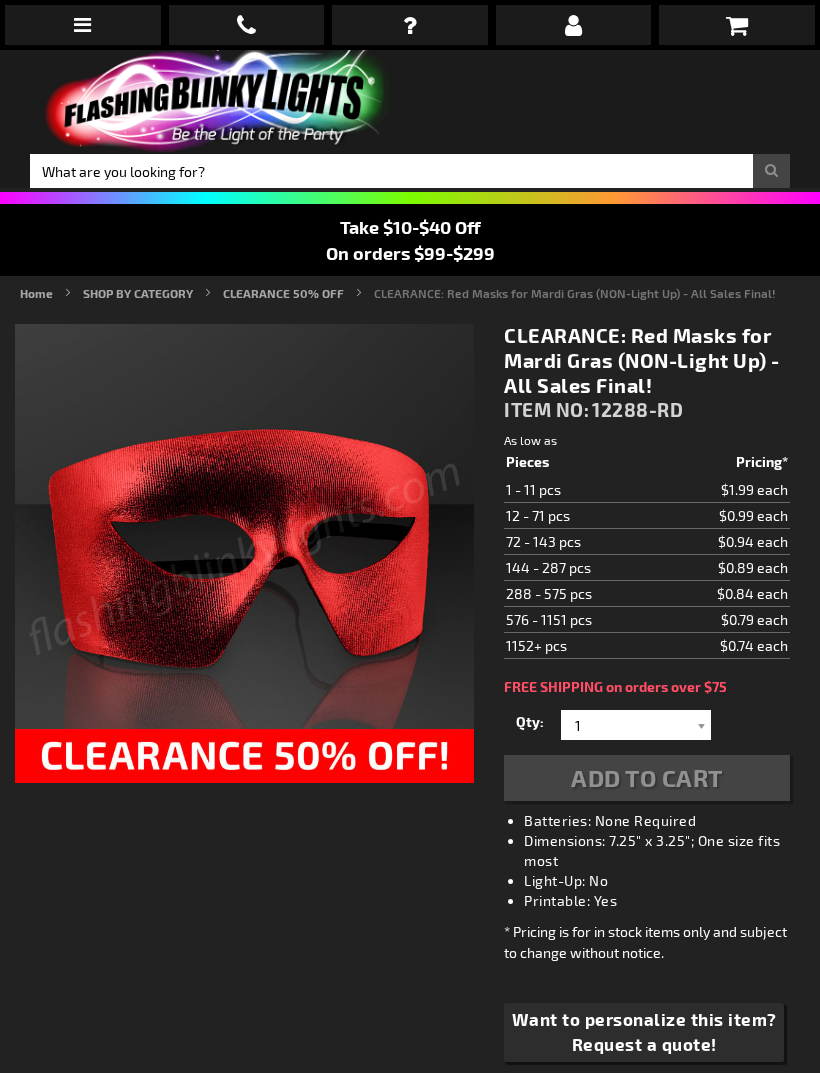 scroll, scrollTop: 0, scrollLeft: 0, axis: both 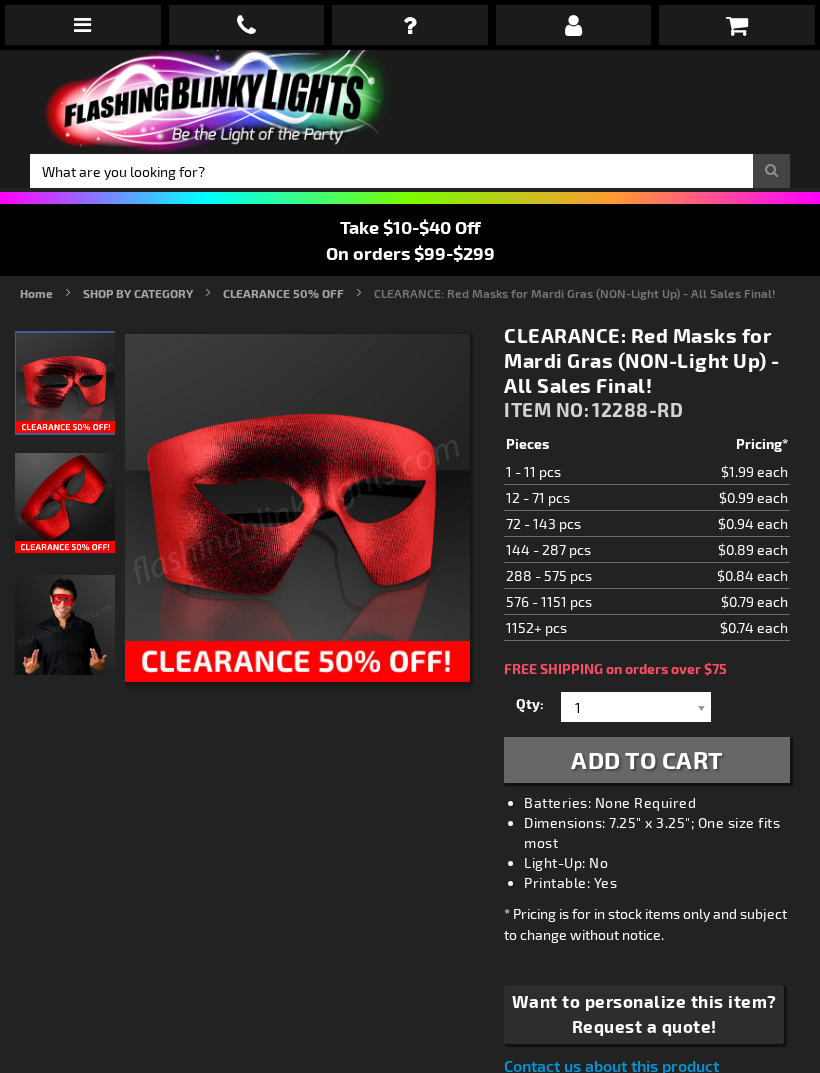 click at bounding box center [701, 707] 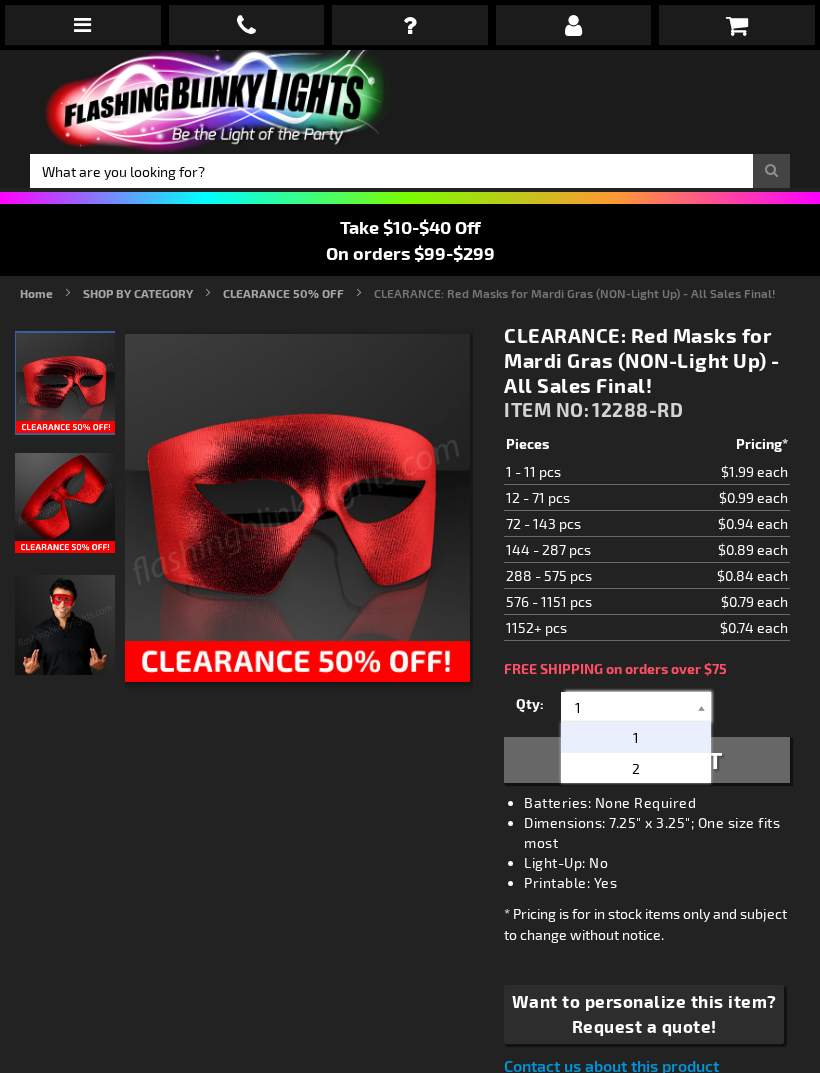scroll, scrollTop: 3, scrollLeft: 0, axis: vertical 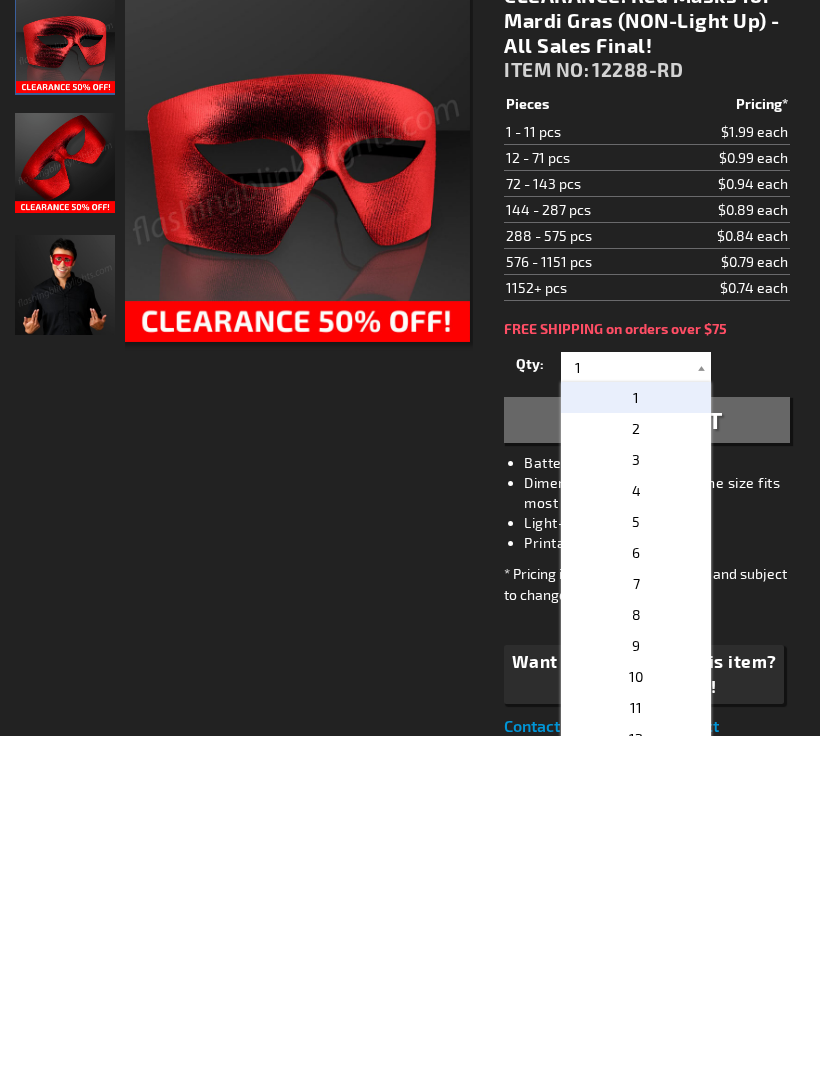 click on "2" at bounding box center (636, 765) 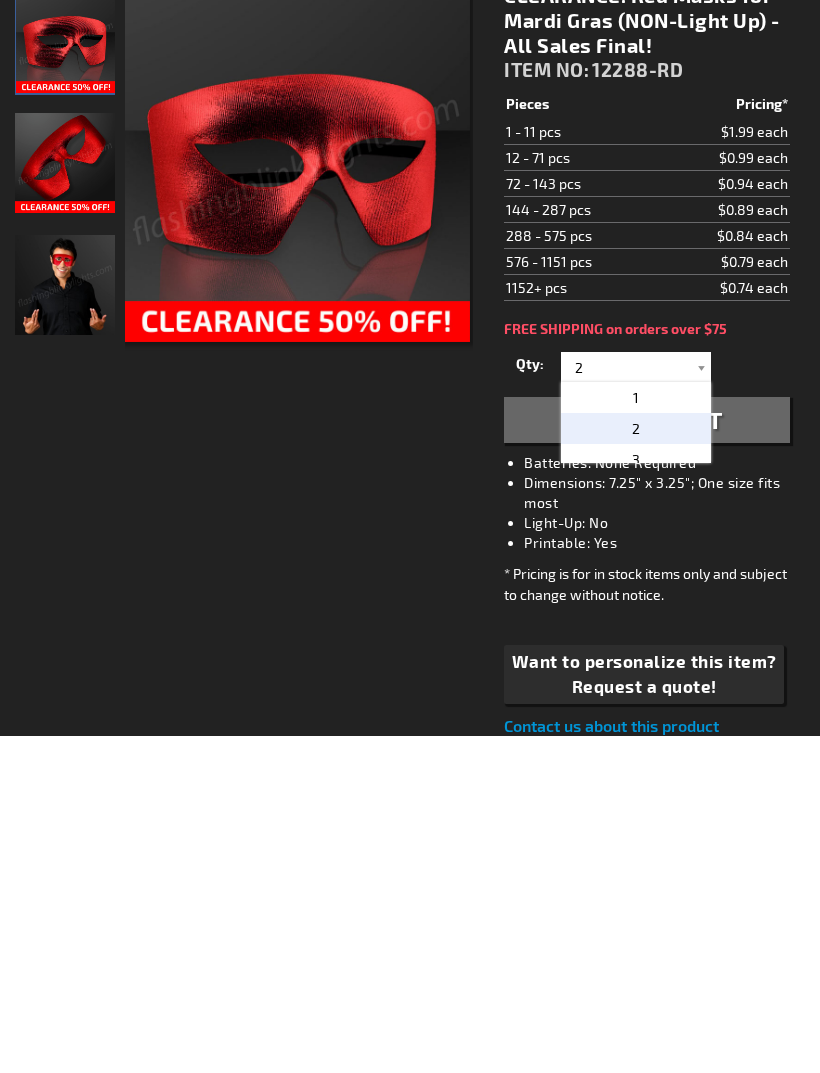 scroll, scrollTop: 340, scrollLeft: 0, axis: vertical 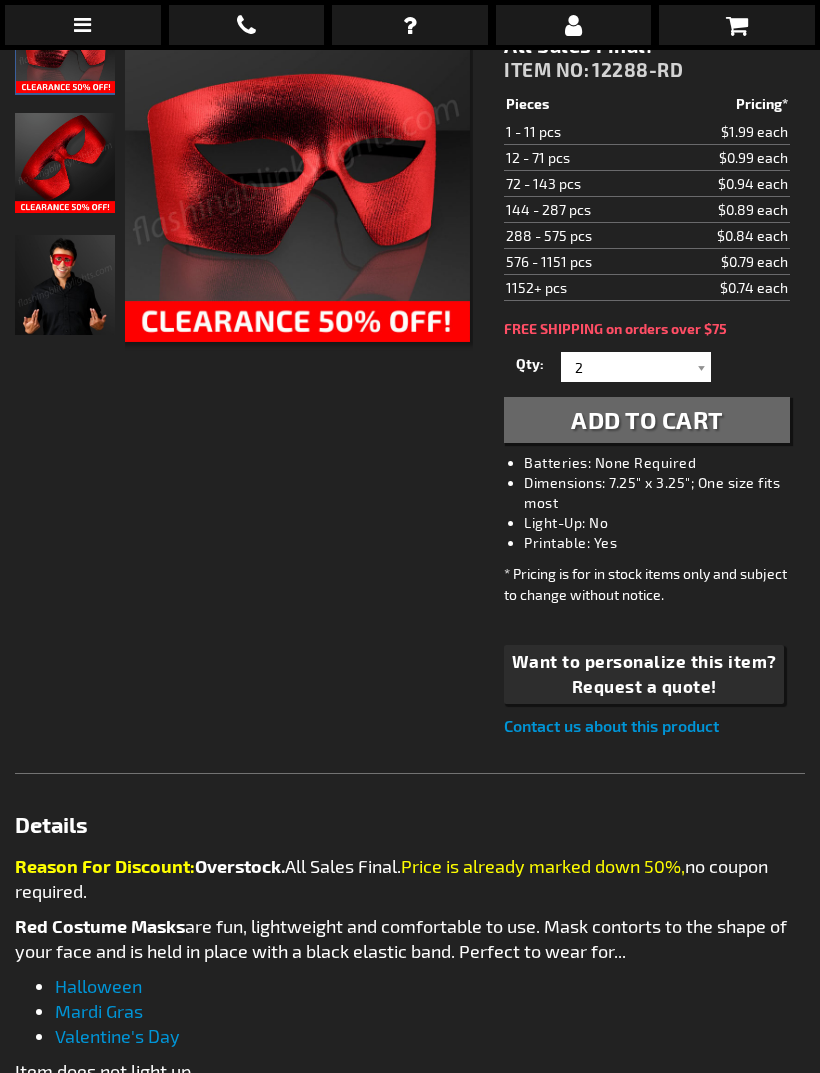 click on "Add to Cart" at bounding box center (647, 420) 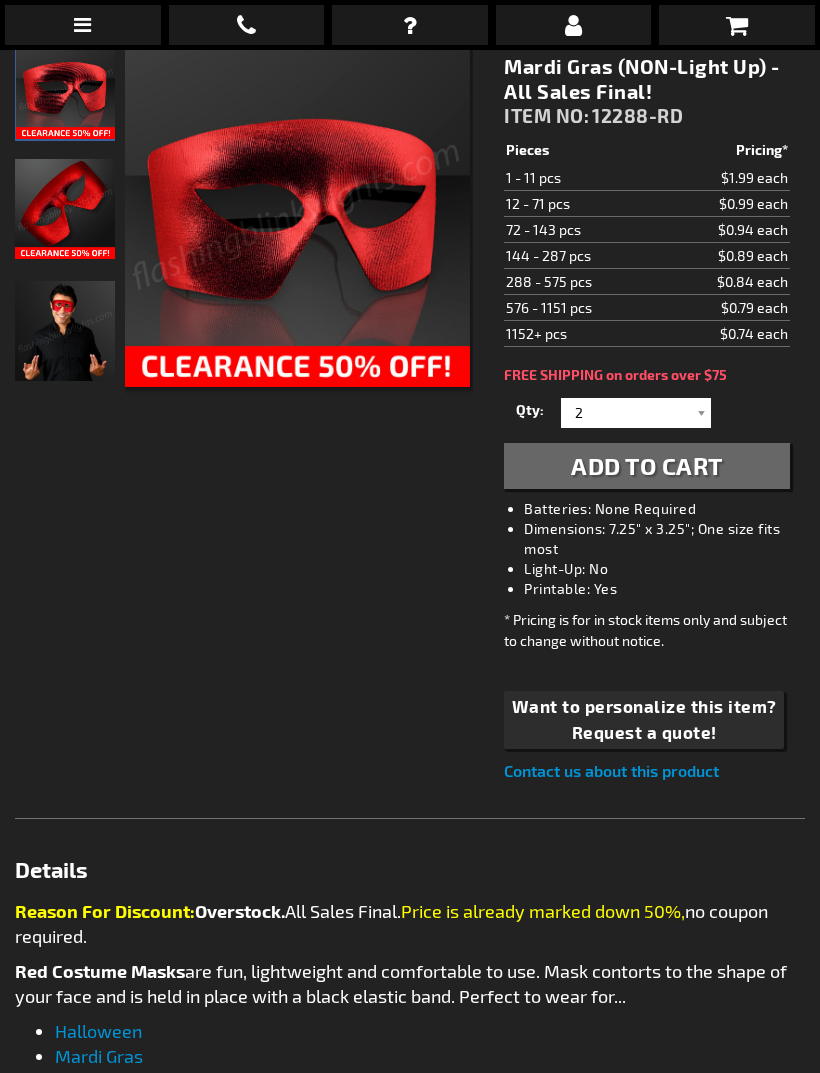 click at bounding box center (83, 25) 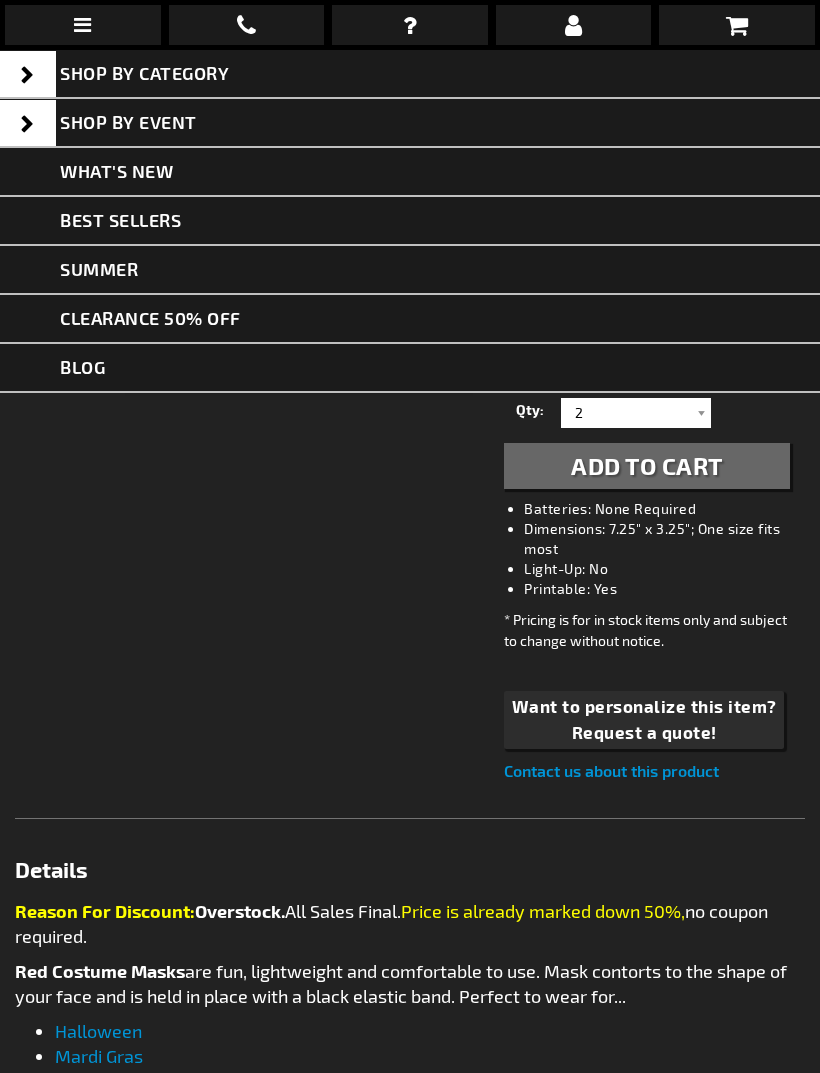 click at bounding box center [410, 561] 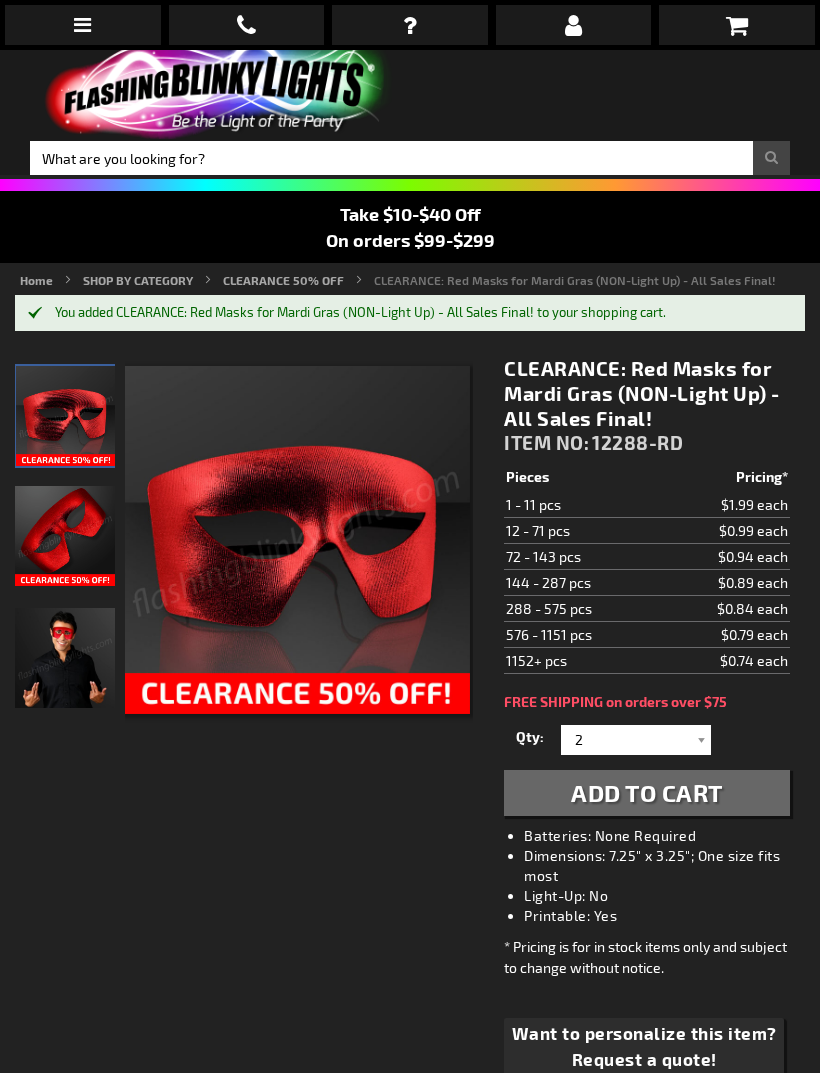scroll, scrollTop: 0, scrollLeft: 0, axis: both 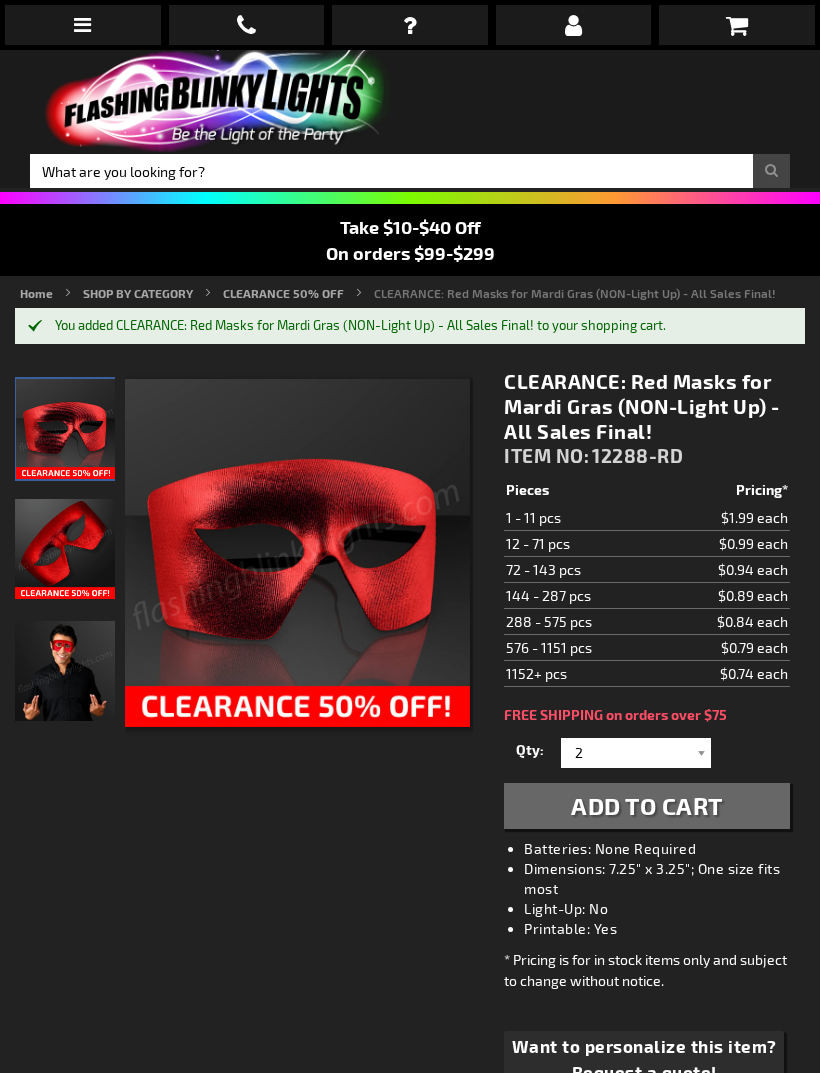 click at bounding box center (83, 25) 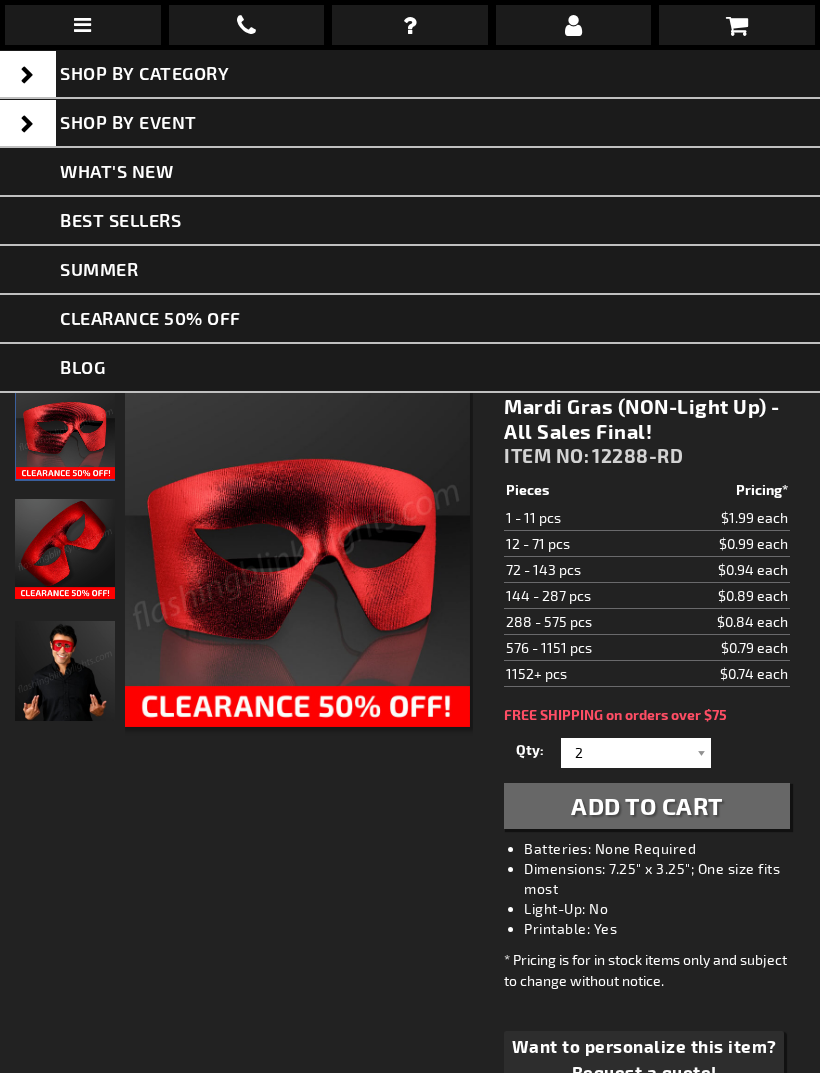 click on "CLEARANCE 50% OFF" at bounding box center [410, 319] 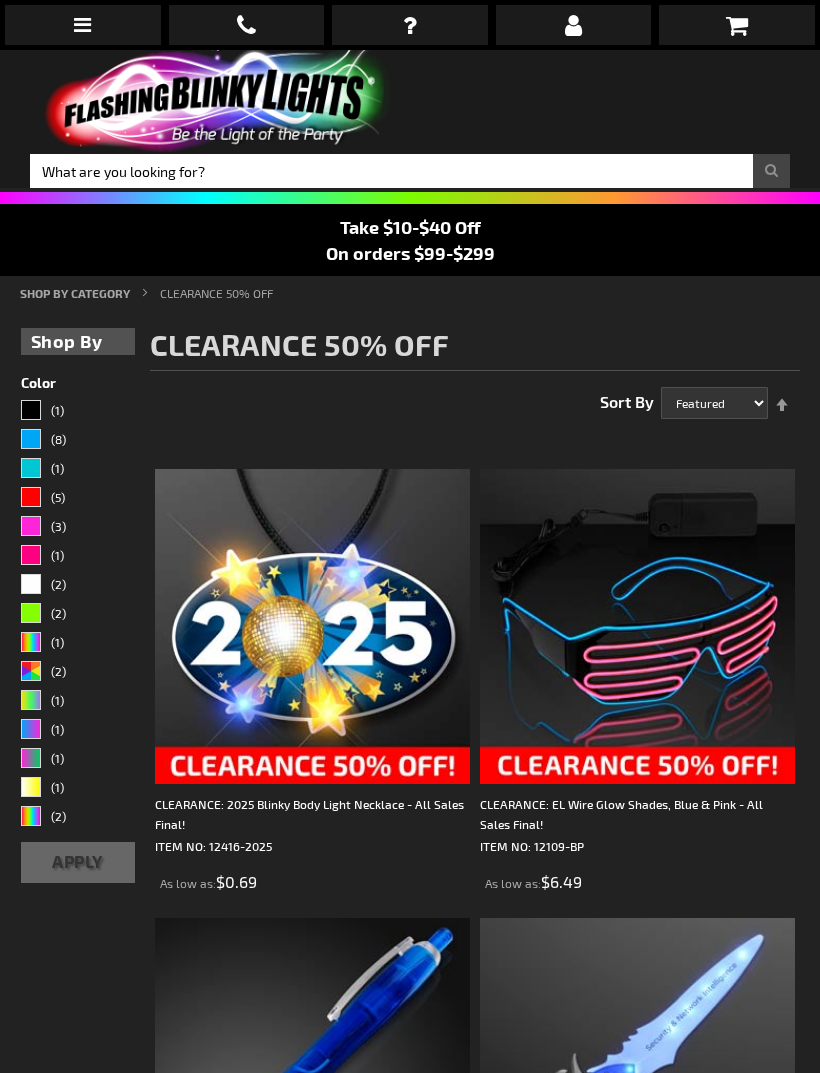 scroll, scrollTop: 1014, scrollLeft: 0, axis: vertical 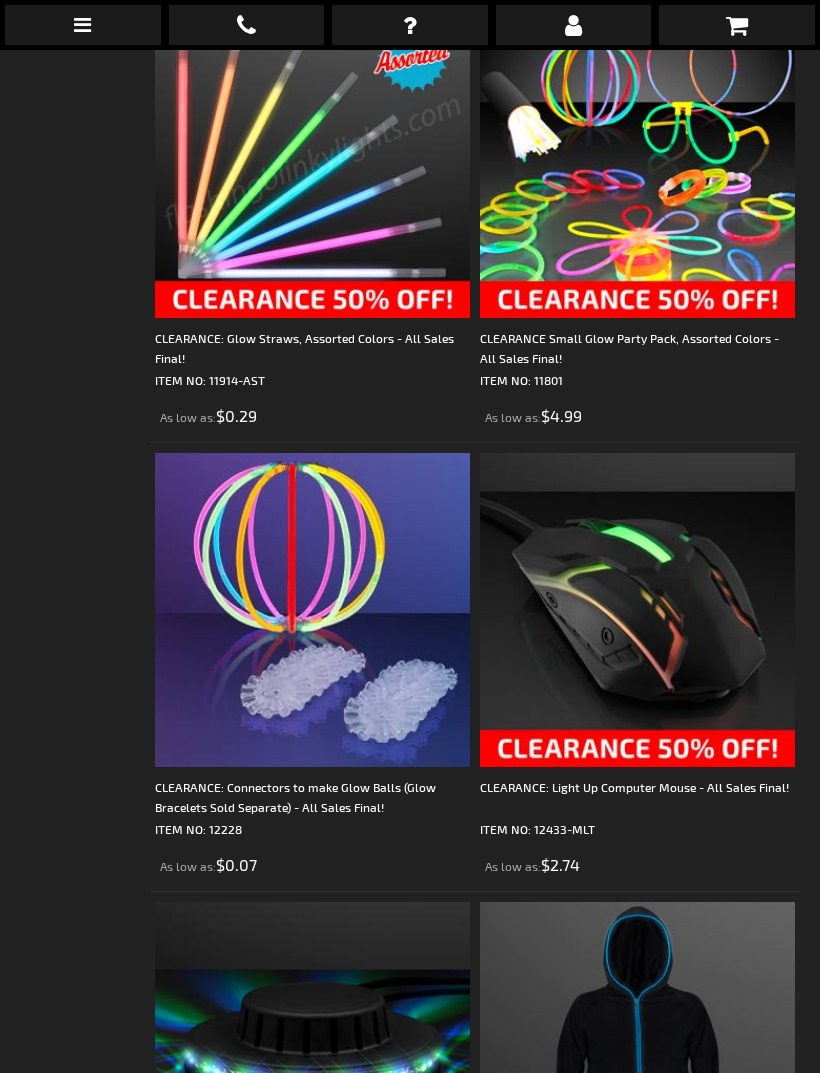click at bounding box center [312, 160] 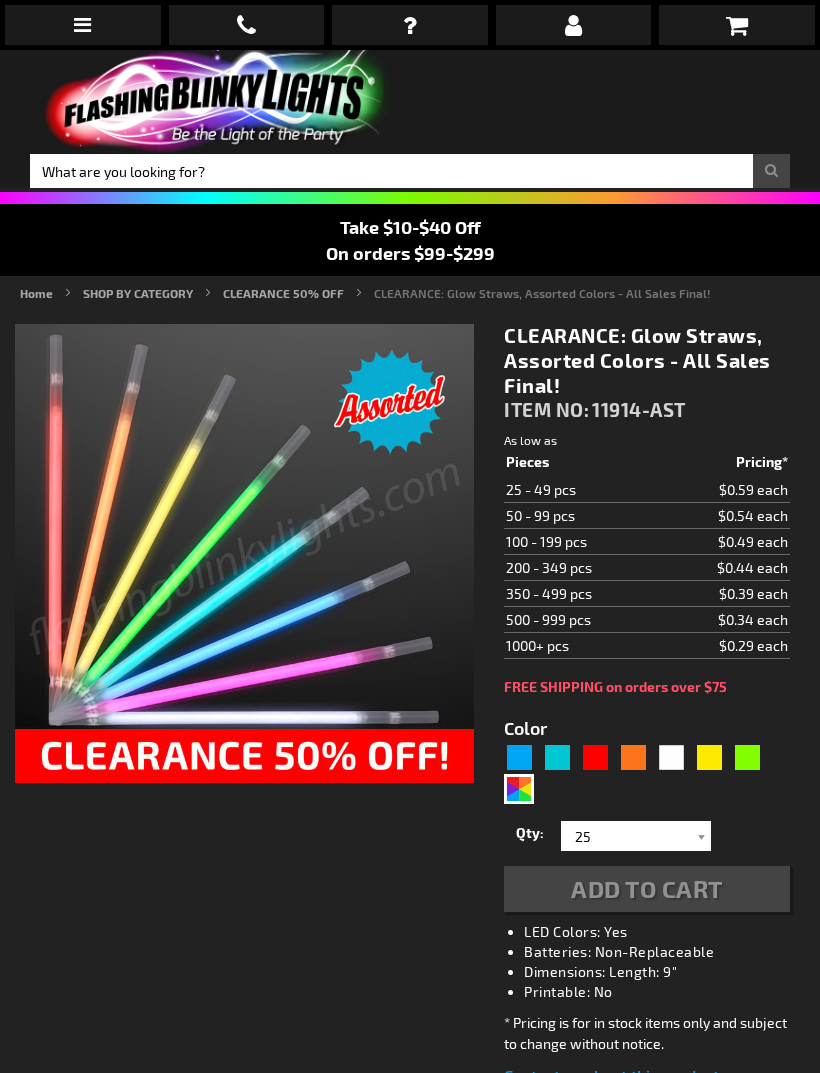 scroll, scrollTop: 0, scrollLeft: 0, axis: both 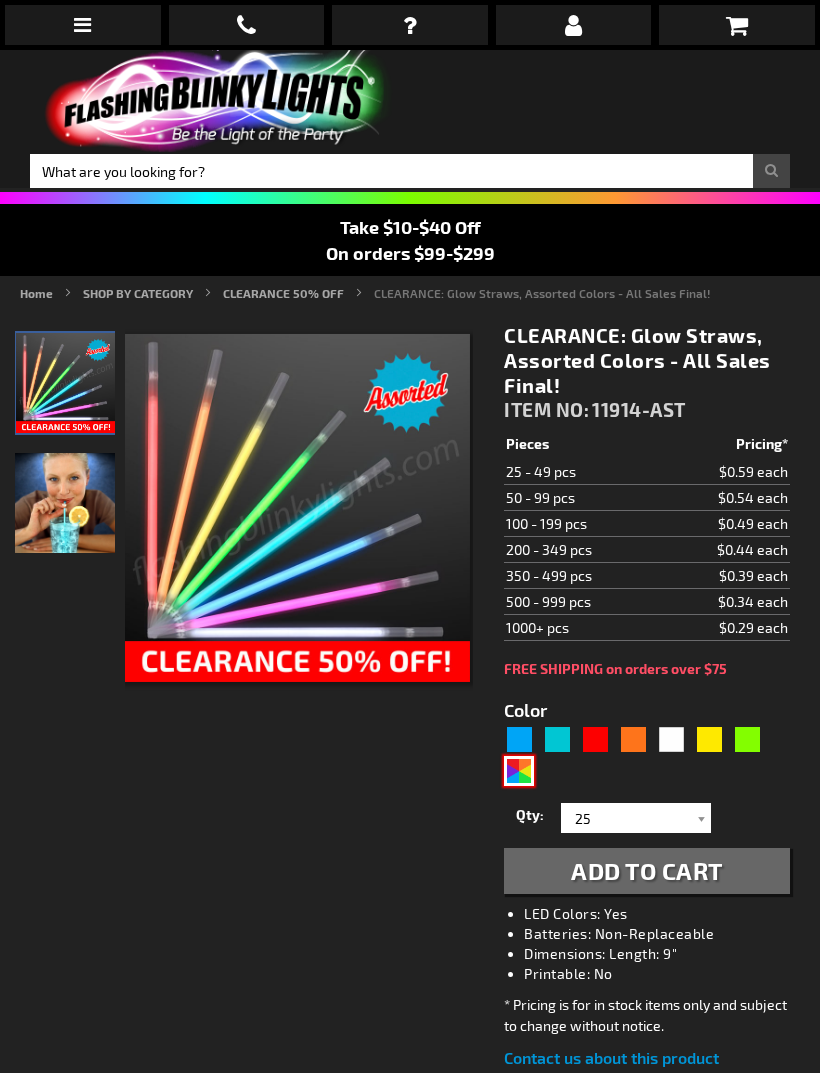 click at bounding box center [519, 771] 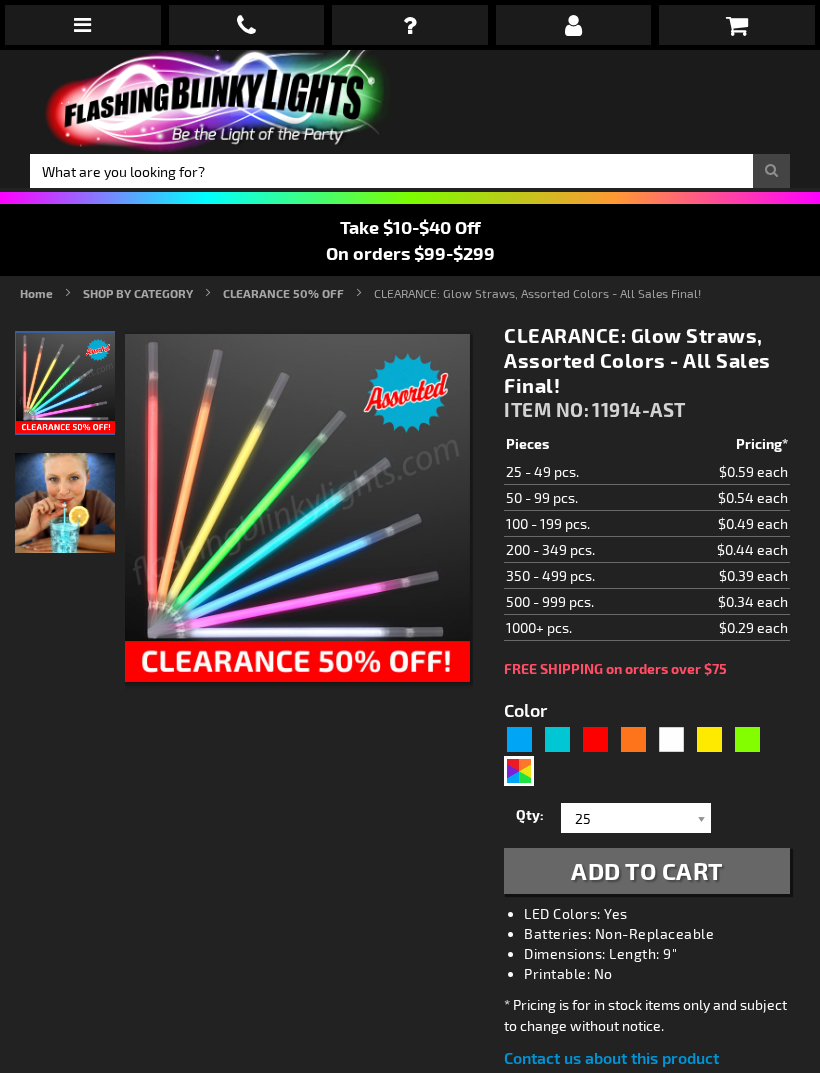 click on "Add to Cart" at bounding box center [647, 870] 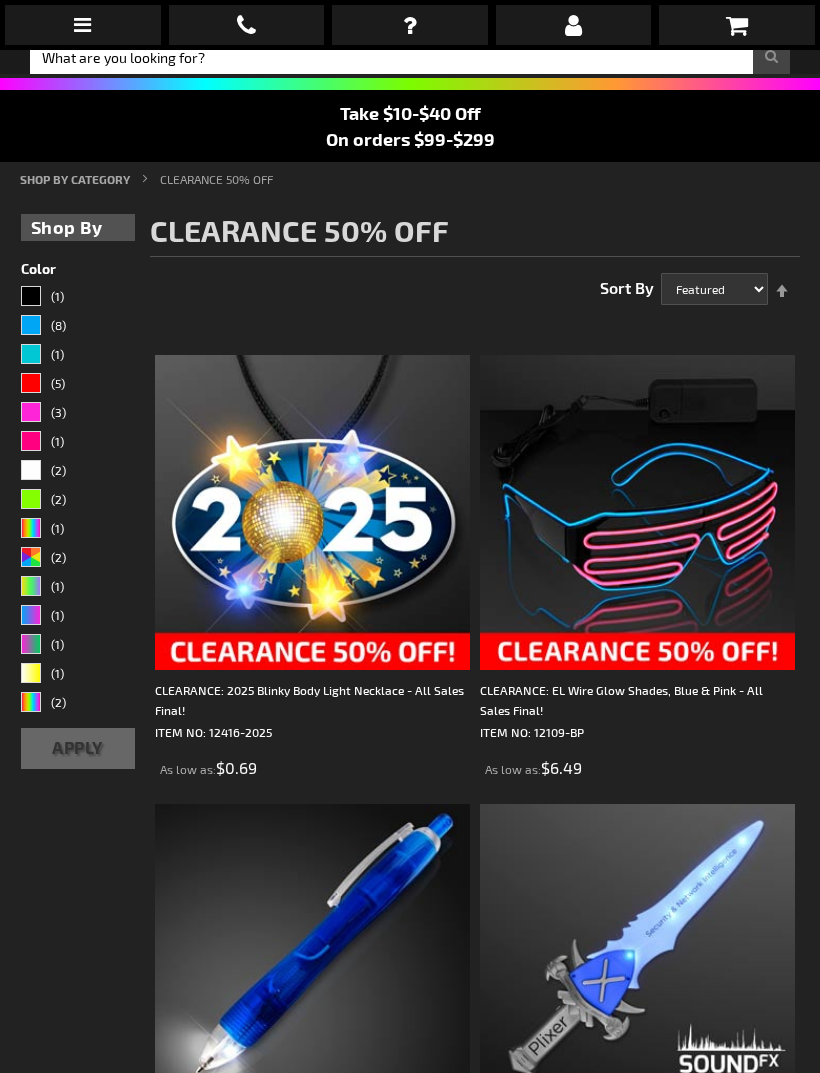 scroll, scrollTop: 114, scrollLeft: 0, axis: vertical 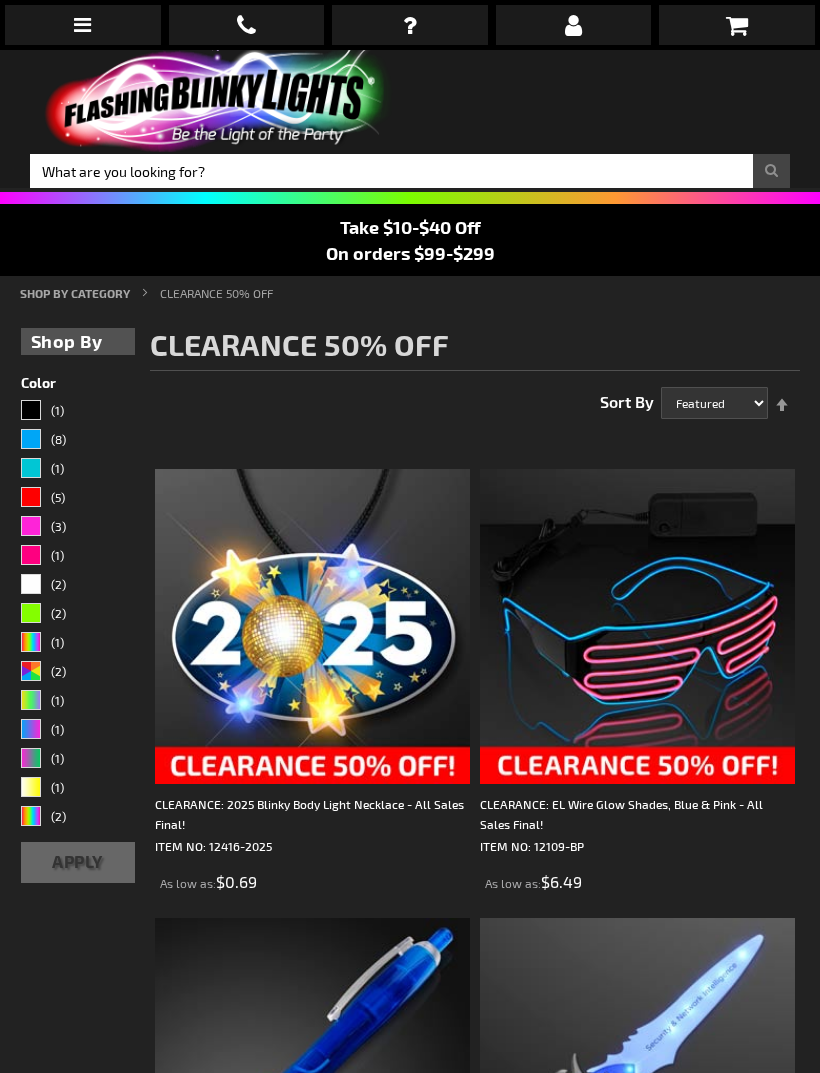 click at bounding box center [83, 25] 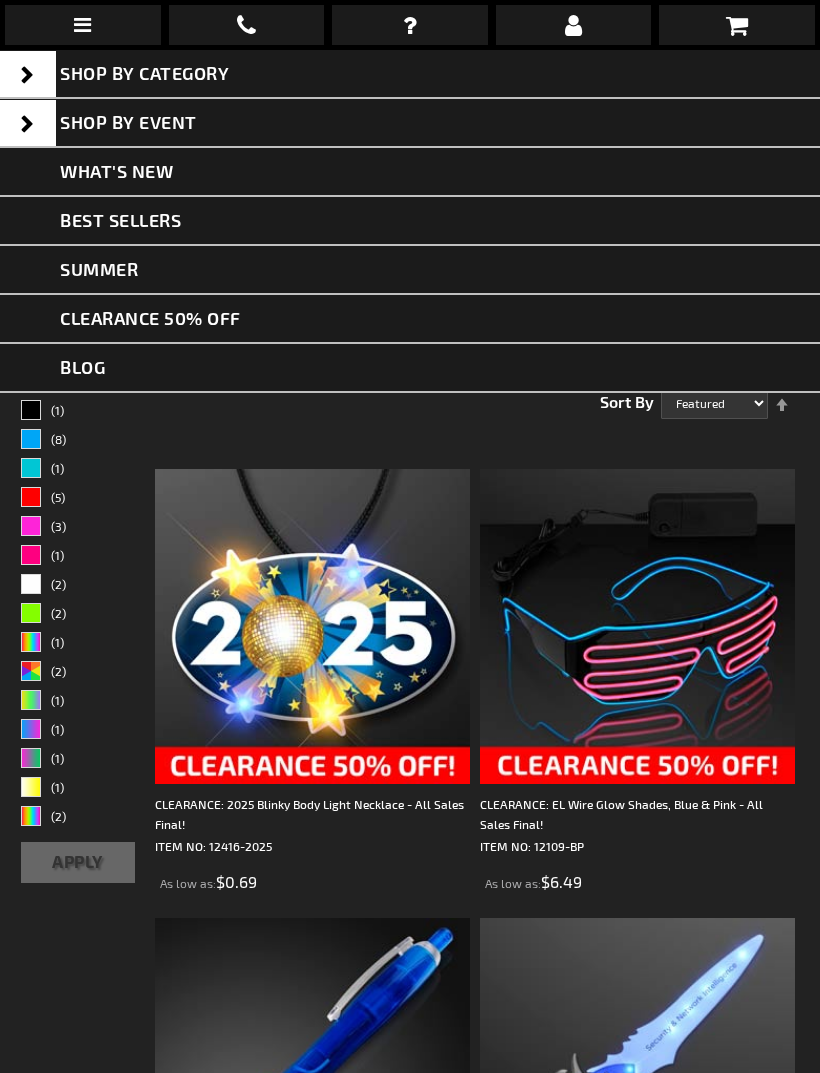 click on "SHOP BY CATEGORY" at bounding box center (144, 73) 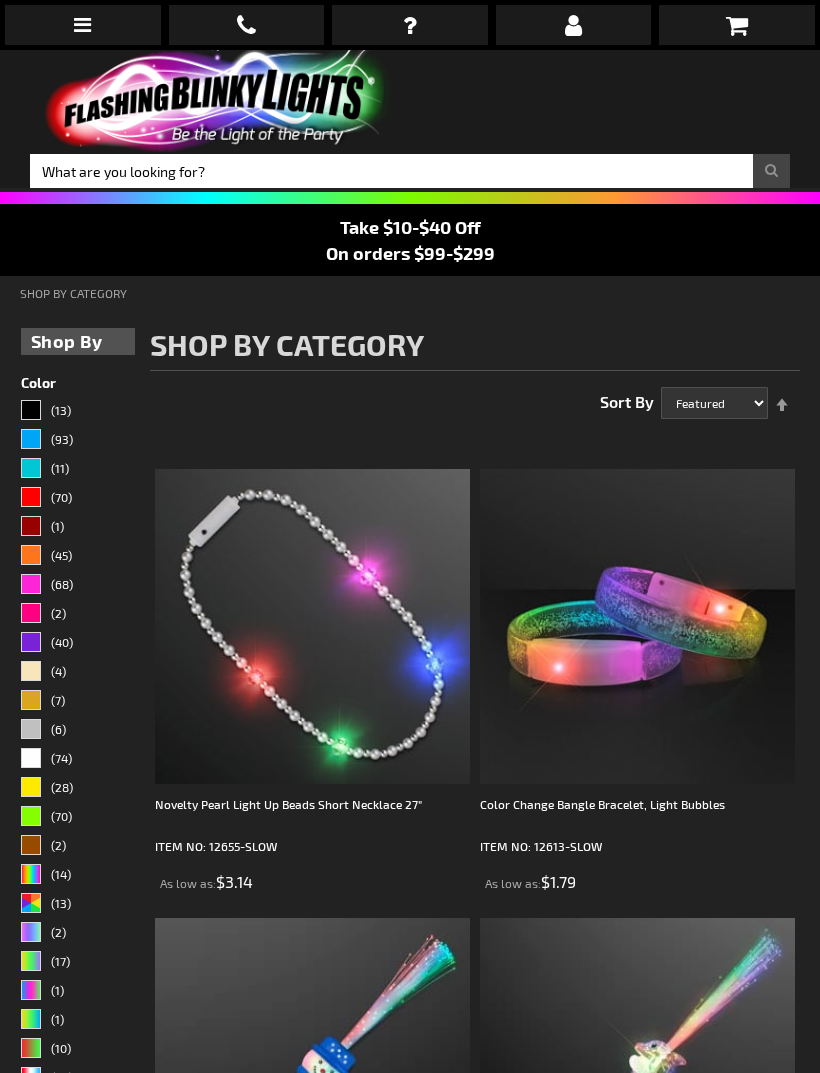 scroll, scrollTop: 0, scrollLeft: 0, axis: both 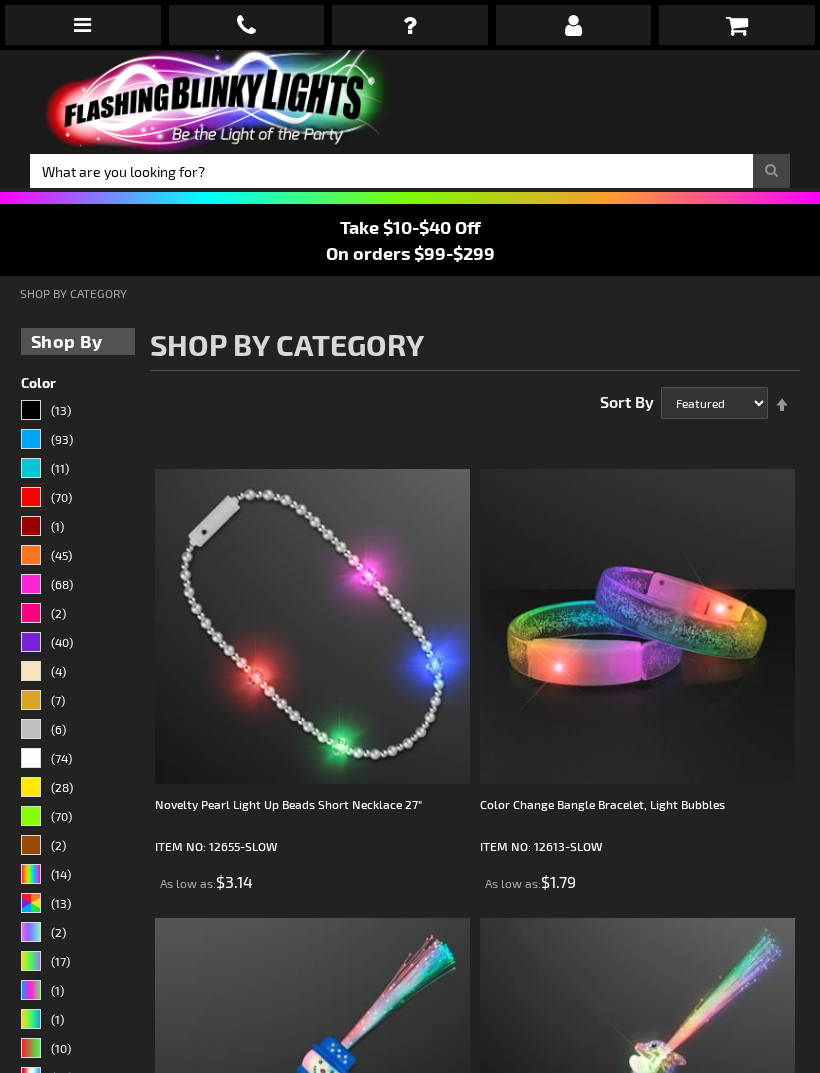 click at bounding box center (31, 497) 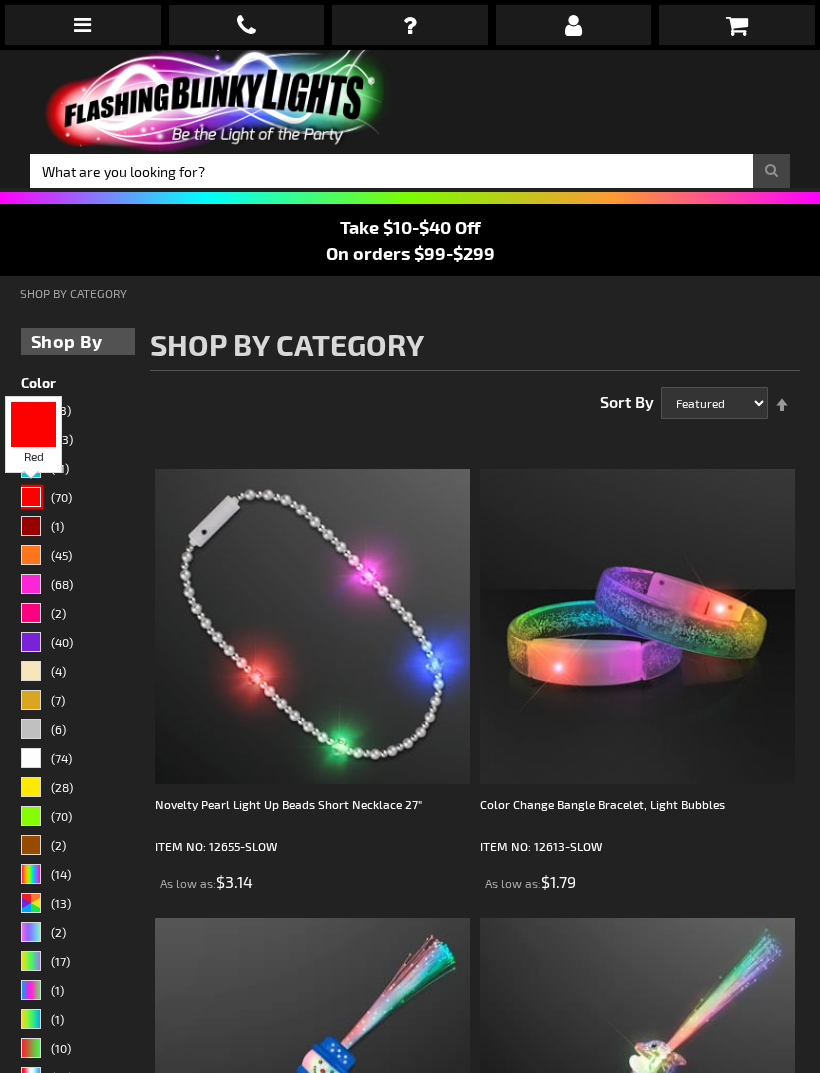 click at bounding box center (31, 497) 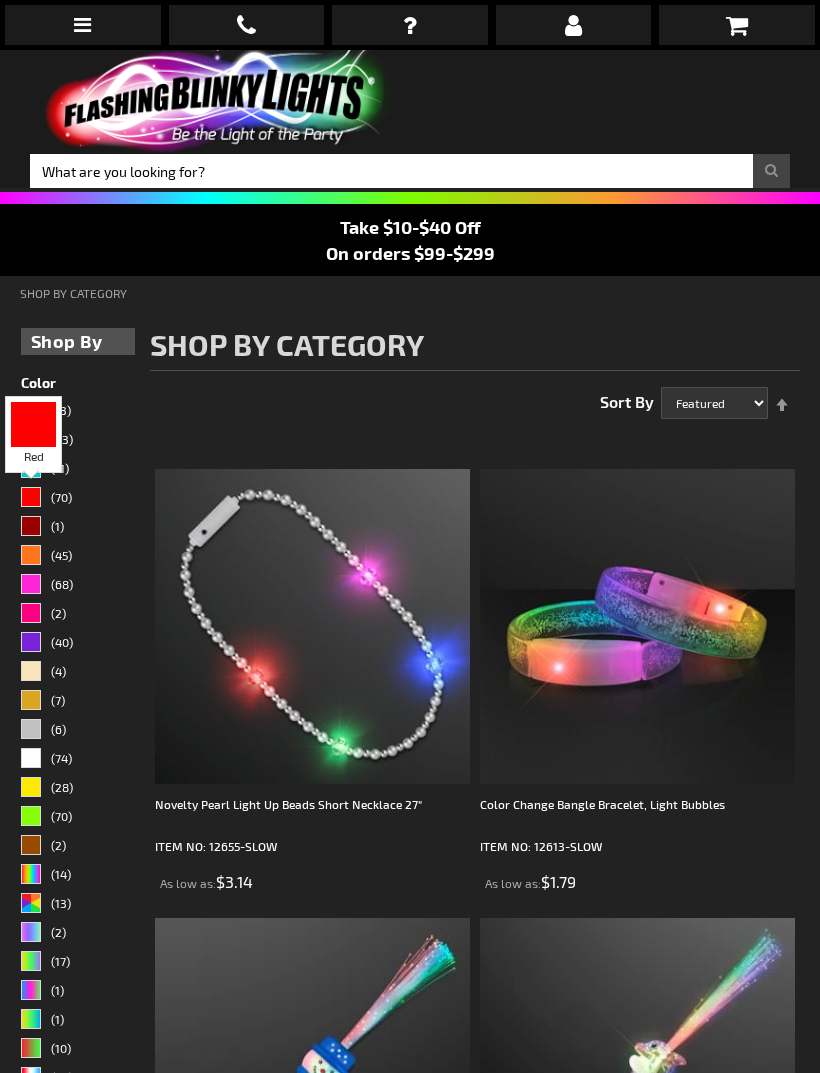 click on "(93)" at bounding box center [78, 441] 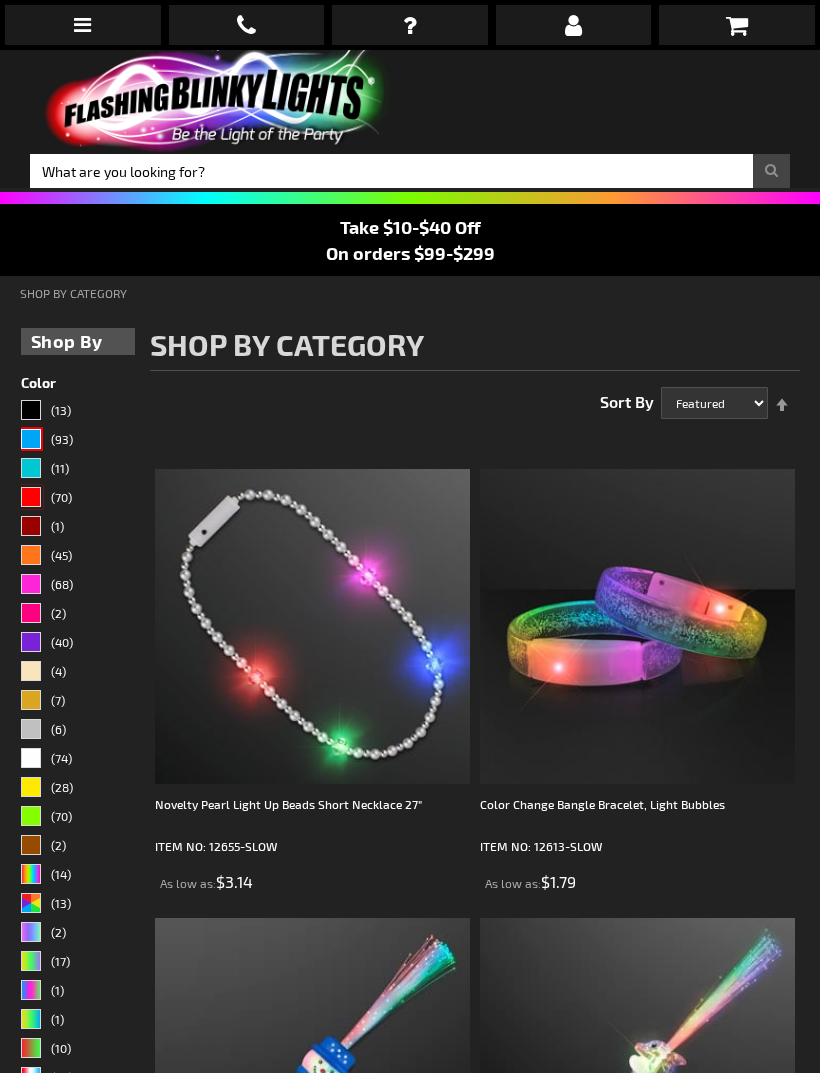click at bounding box center [31, 497] 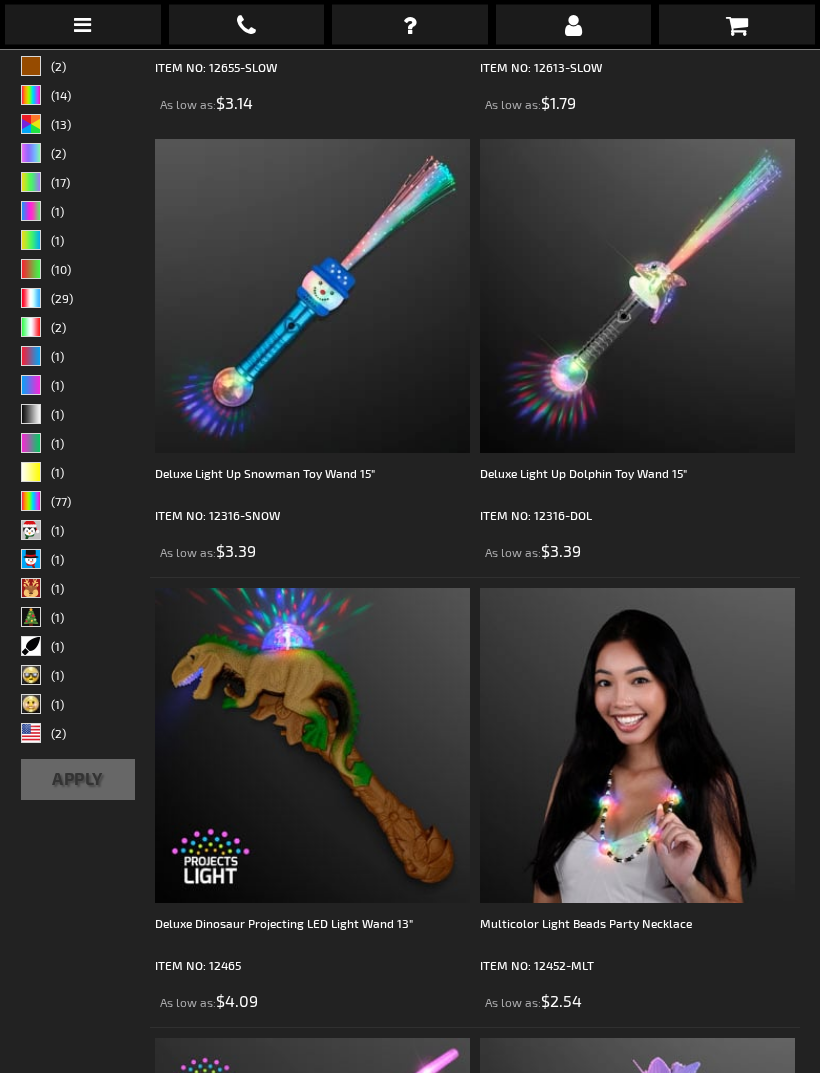 click on "Apply" at bounding box center [78, 780] 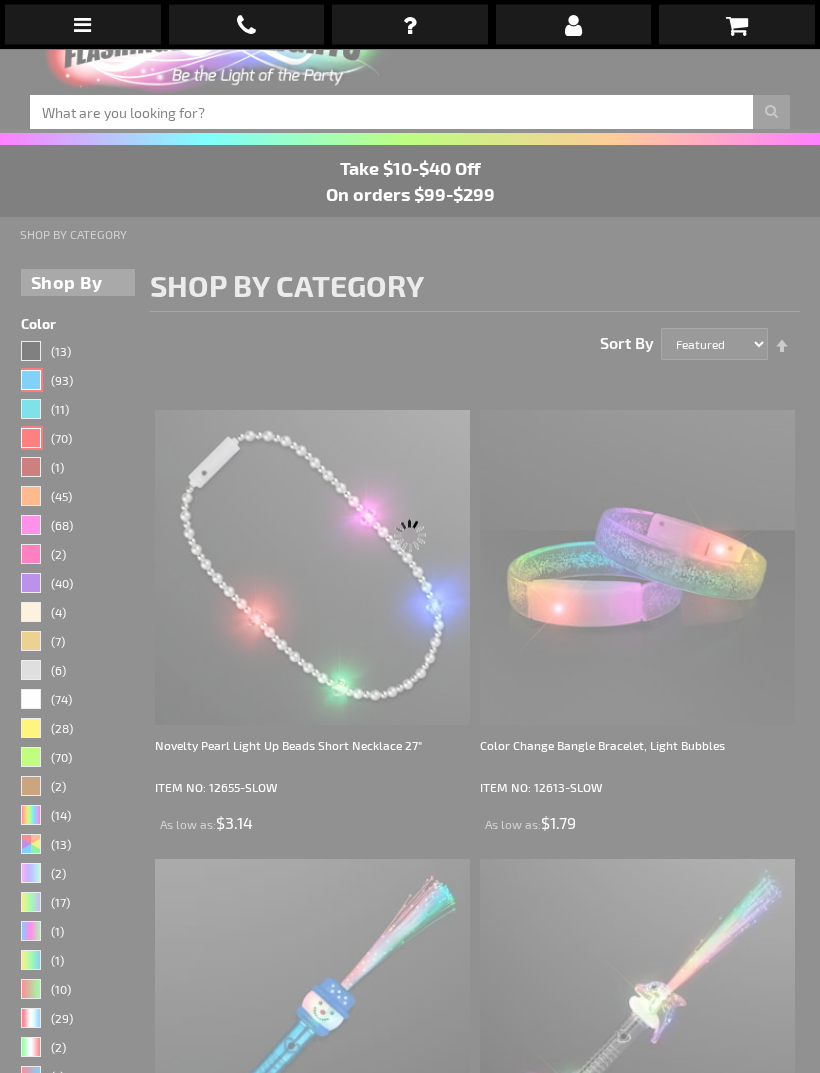 scroll, scrollTop: 50, scrollLeft: 0, axis: vertical 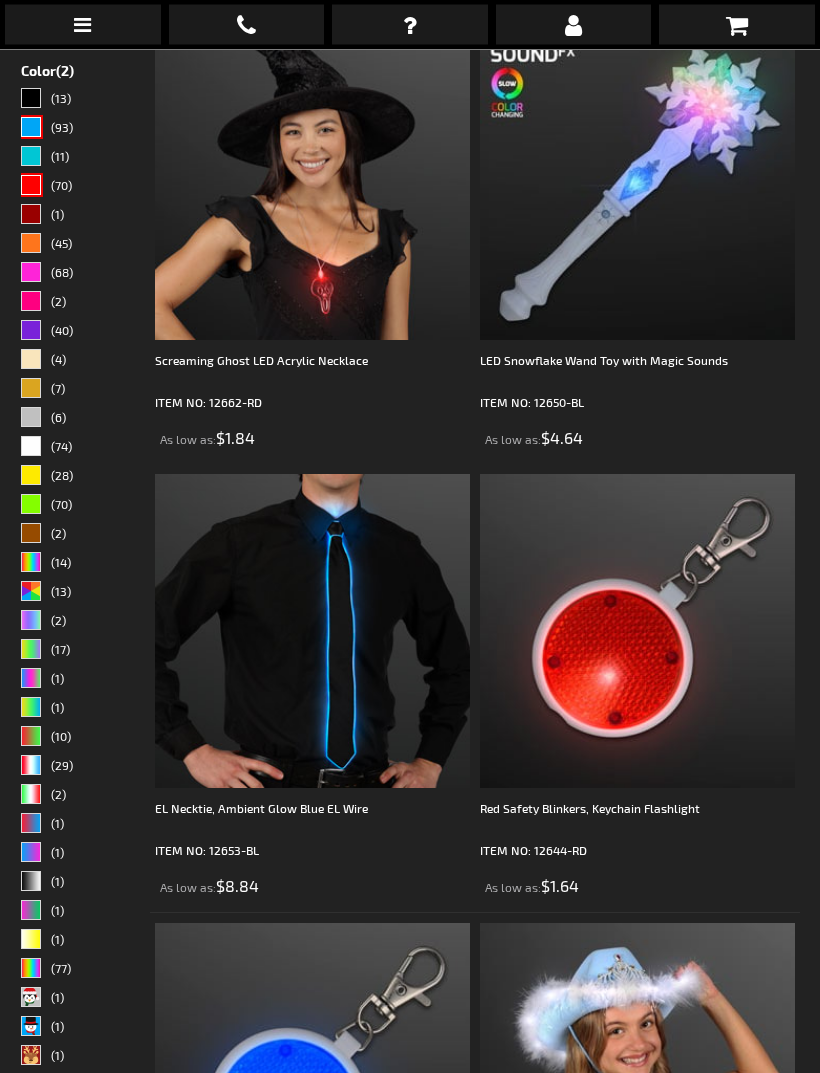 click at bounding box center (312, 632) 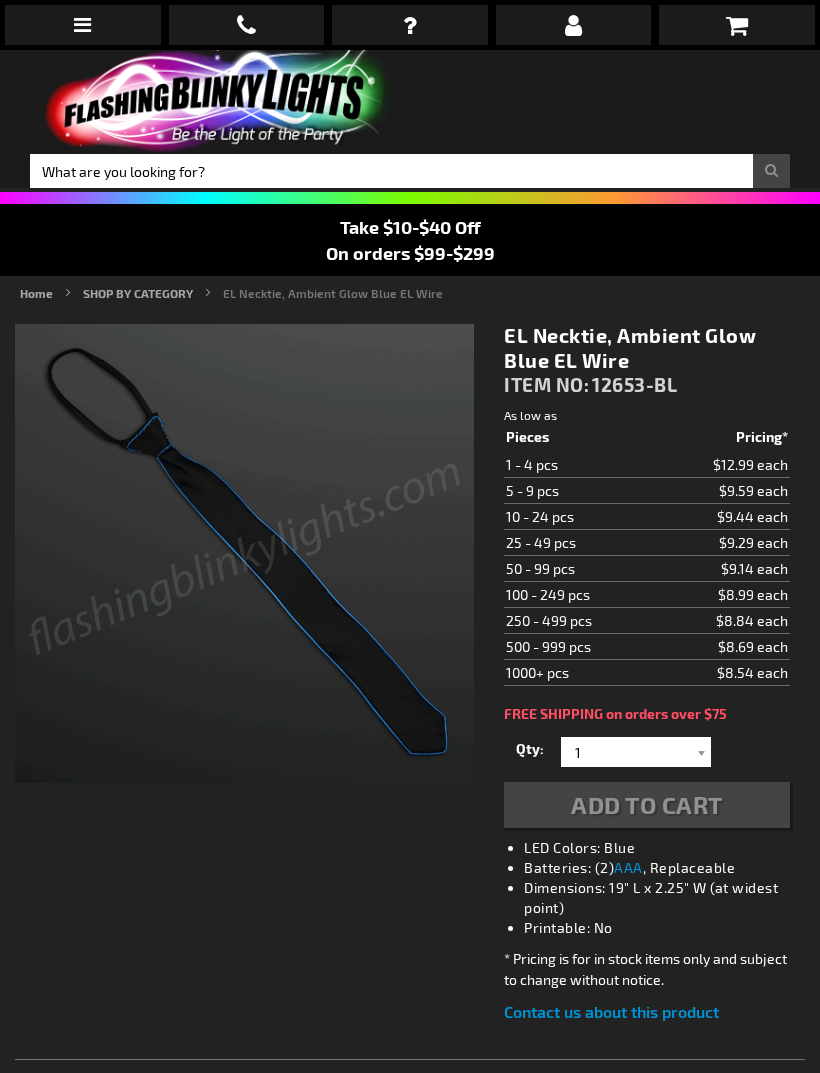 scroll, scrollTop: 0, scrollLeft: 0, axis: both 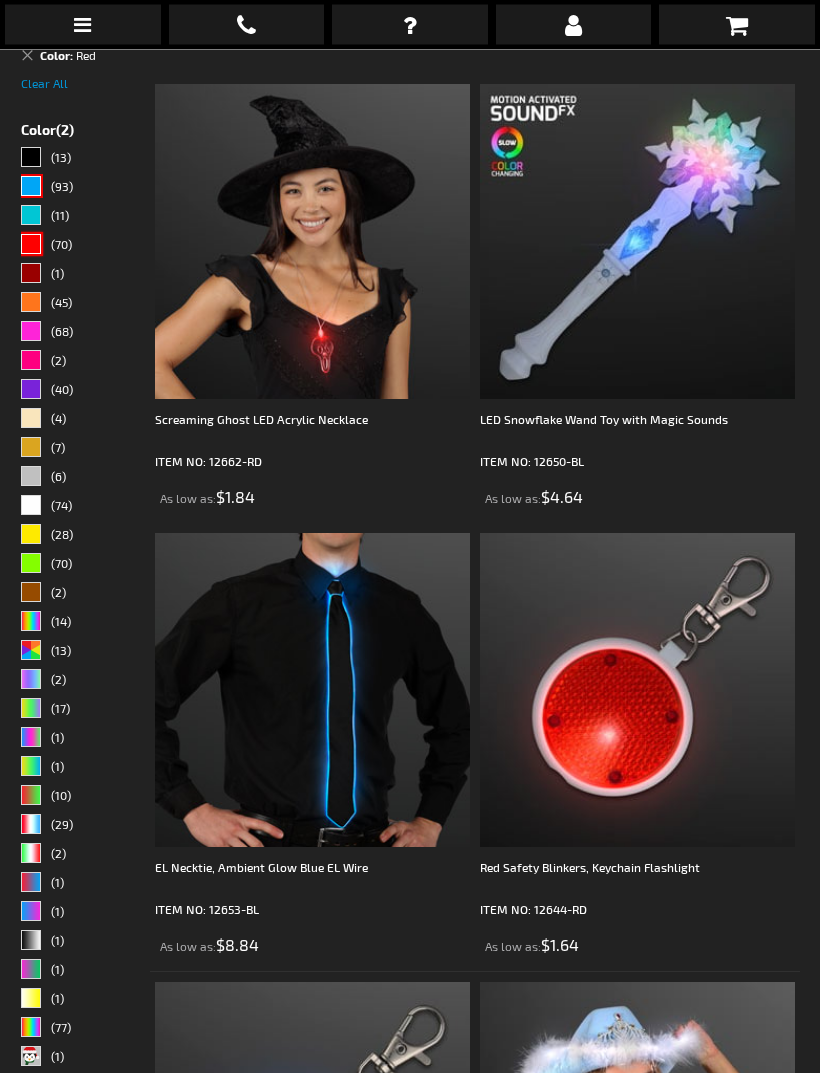 click at bounding box center [31, 245] 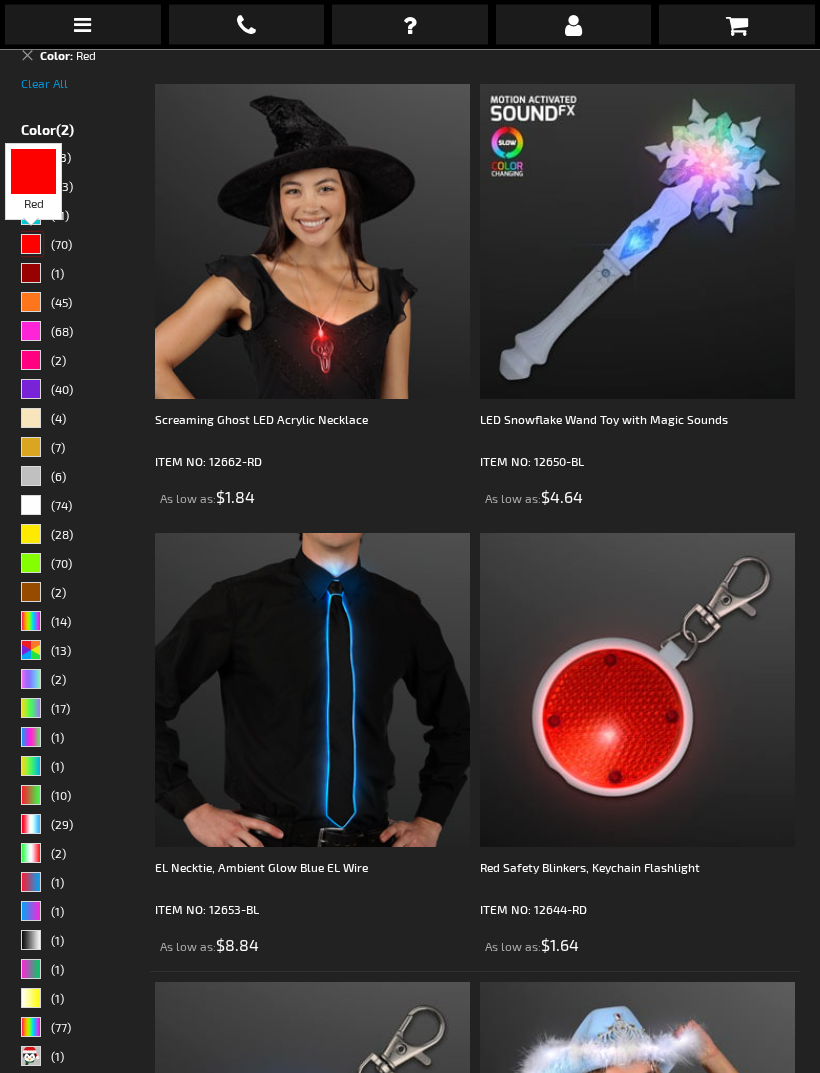 scroll, scrollTop: 385, scrollLeft: 0, axis: vertical 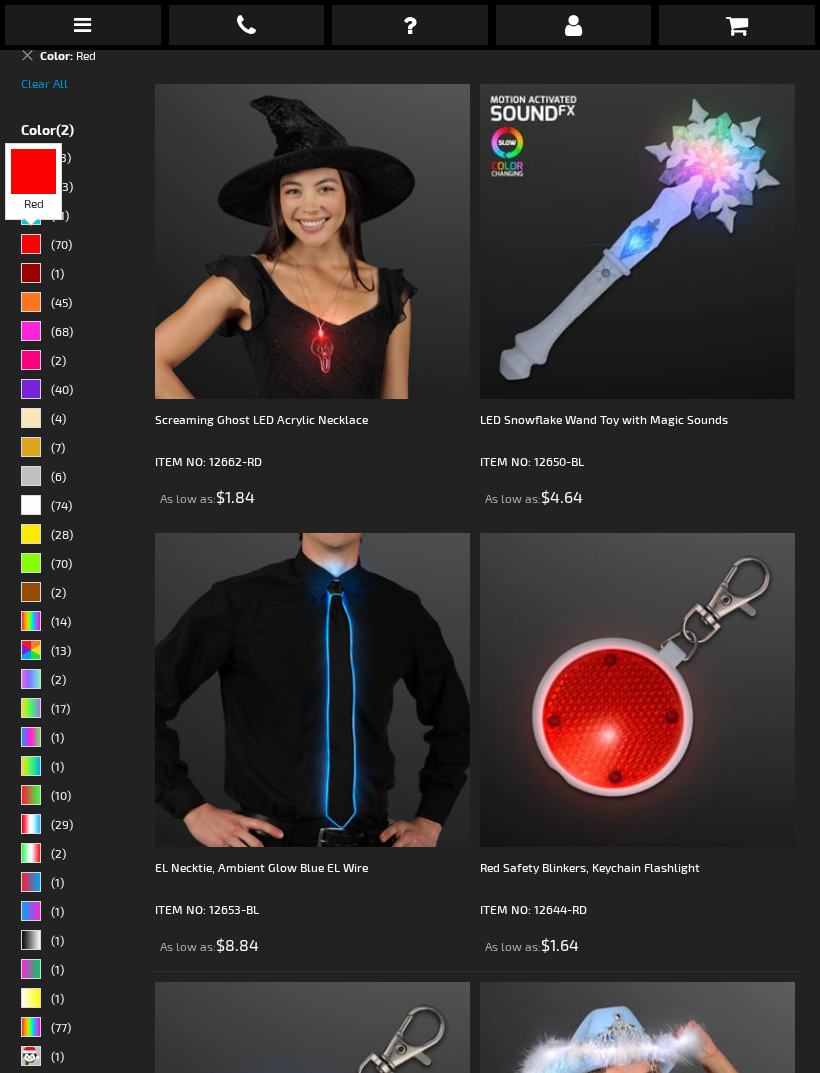 click on "(70)" at bounding box center [78, 246] 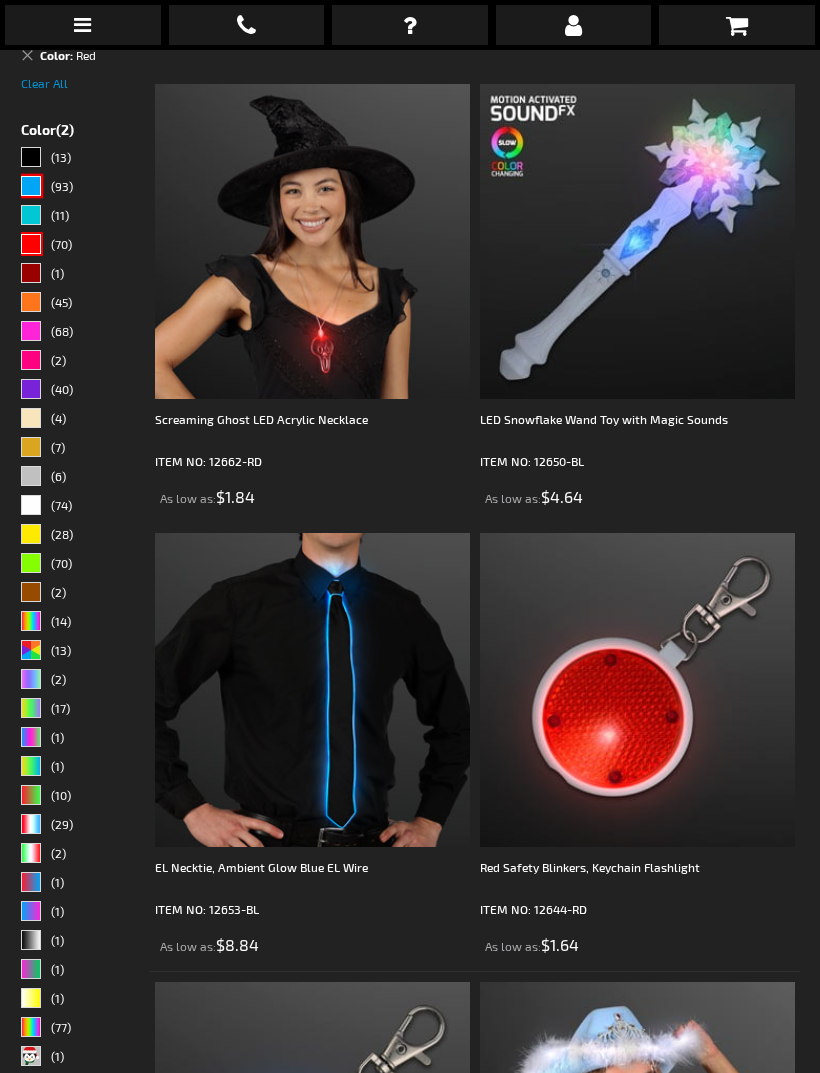 click at bounding box center (31, 186) 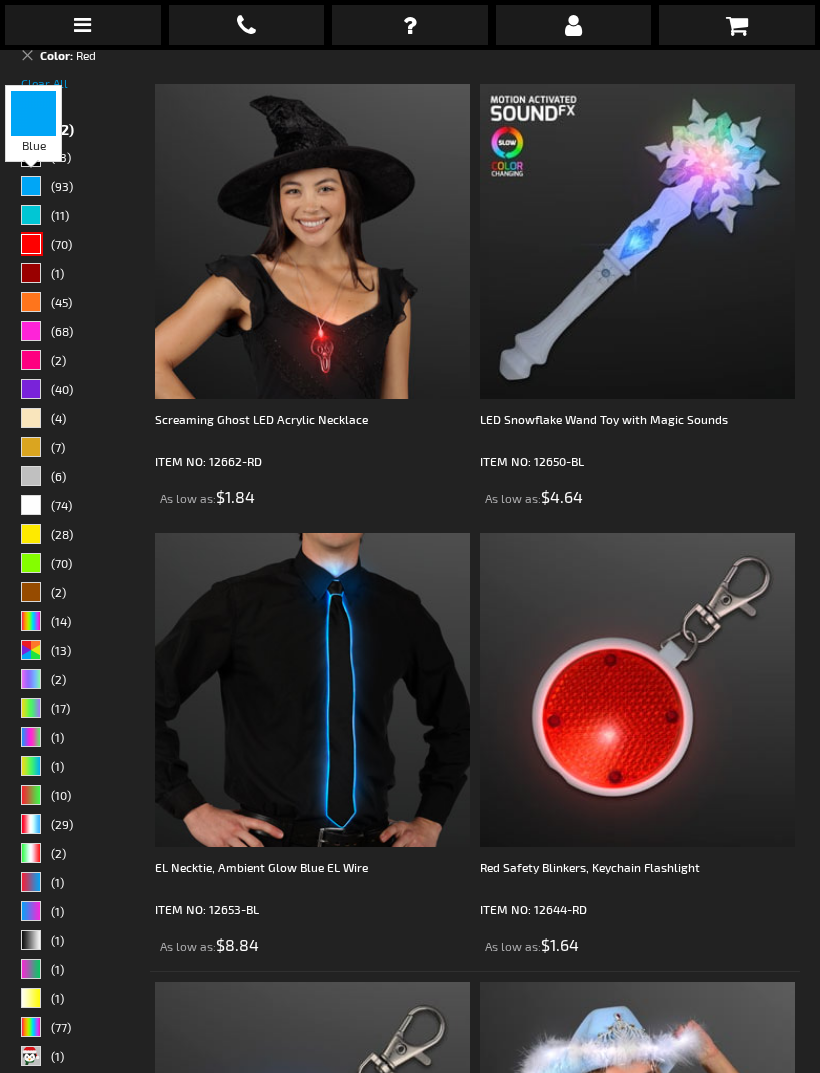 click on "(70)" at bounding box center [78, 246] 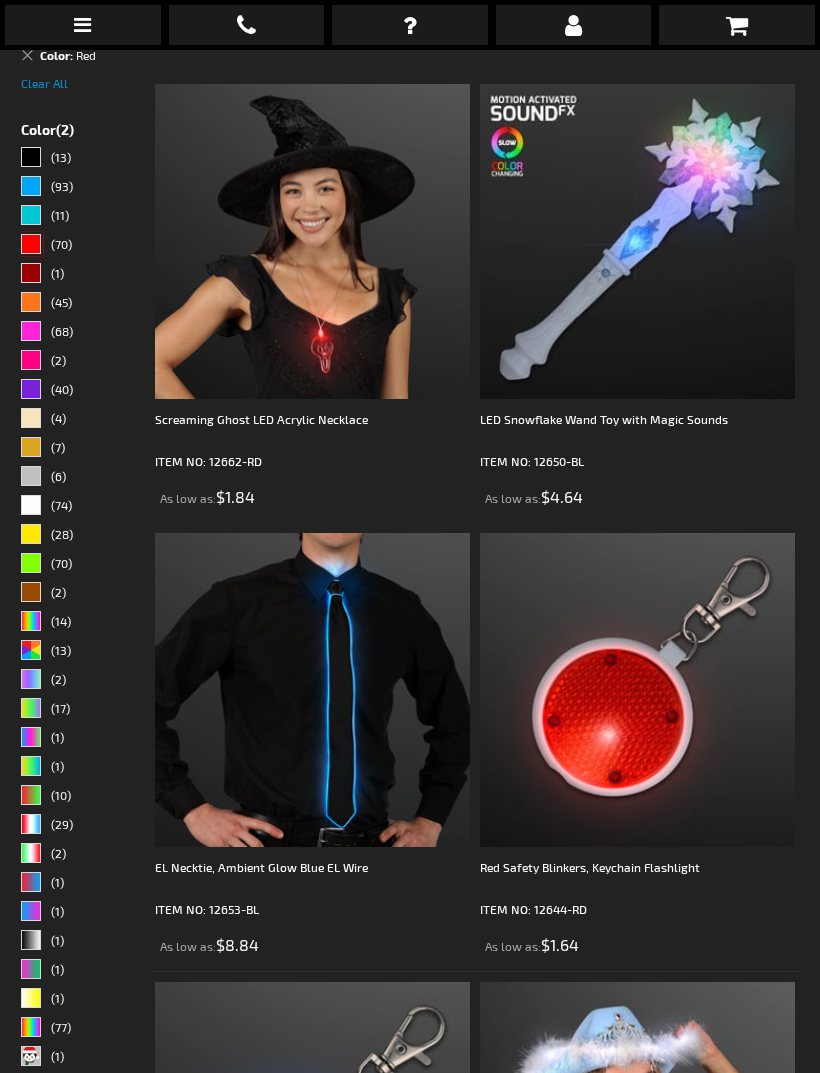click at bounding box center (31, 244) 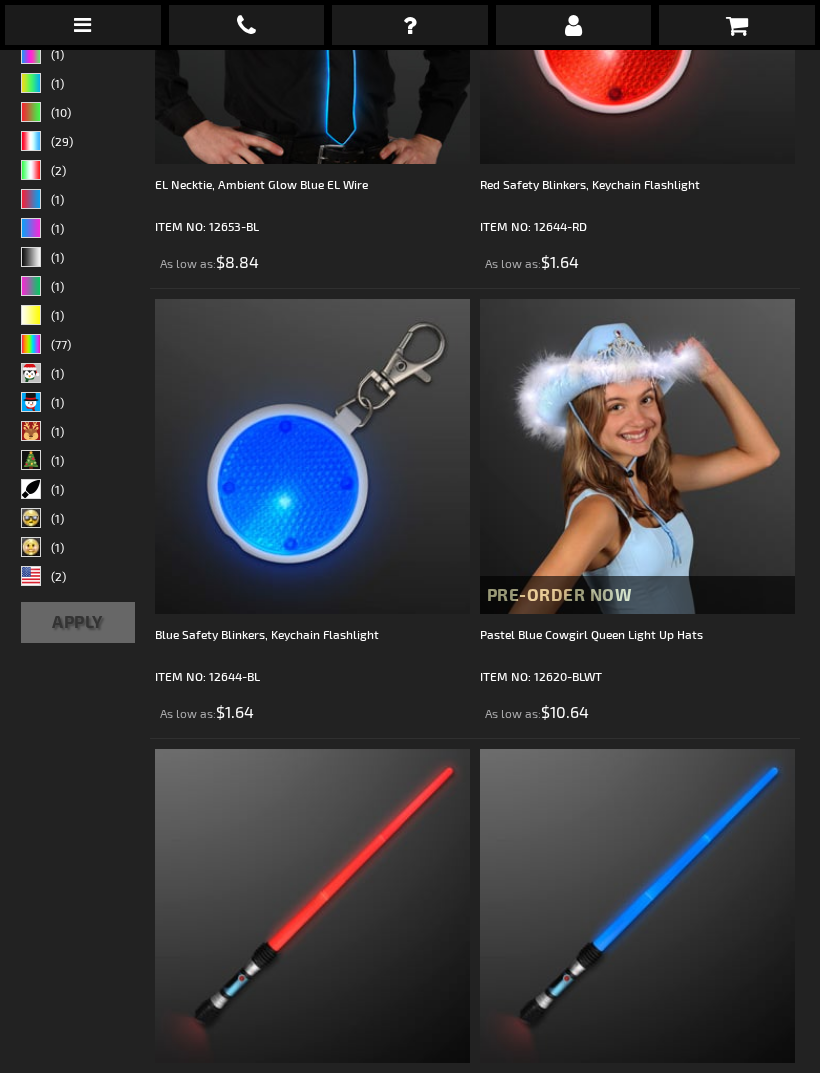 click on "Apply" at bounding box center (78, 622) 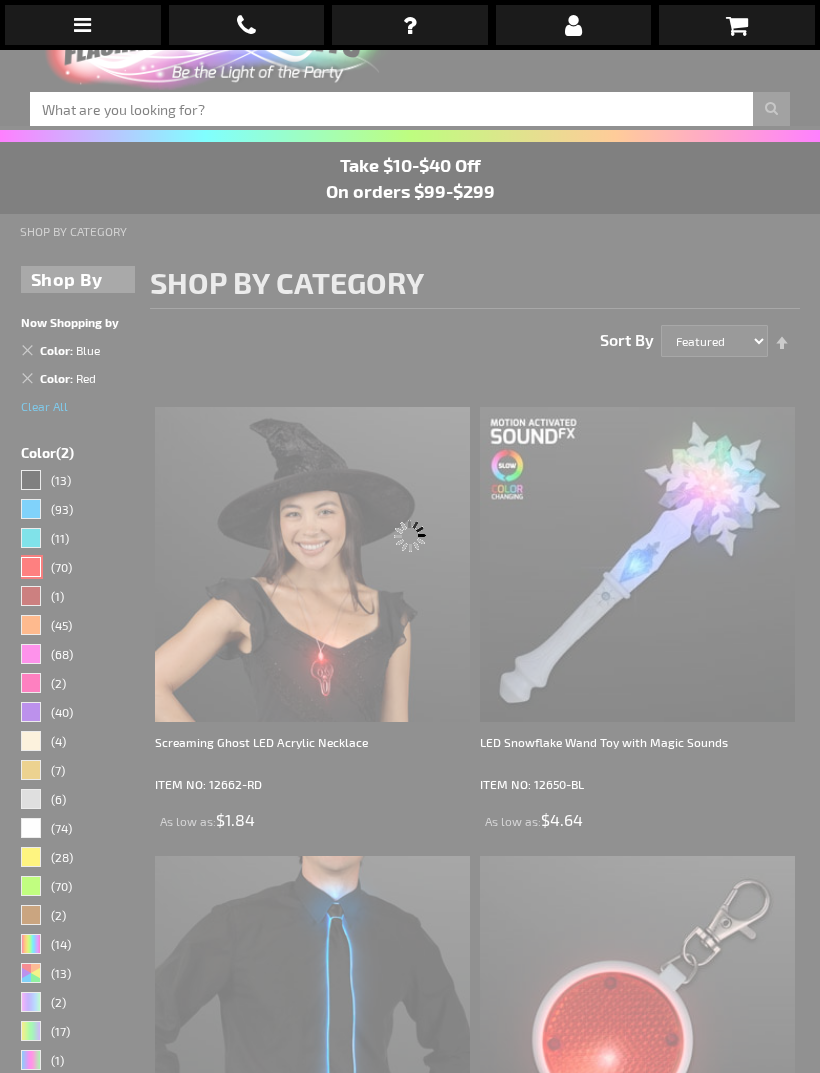 scroll, scrollTop: 50, scrollLeft: 0, axis: vertical 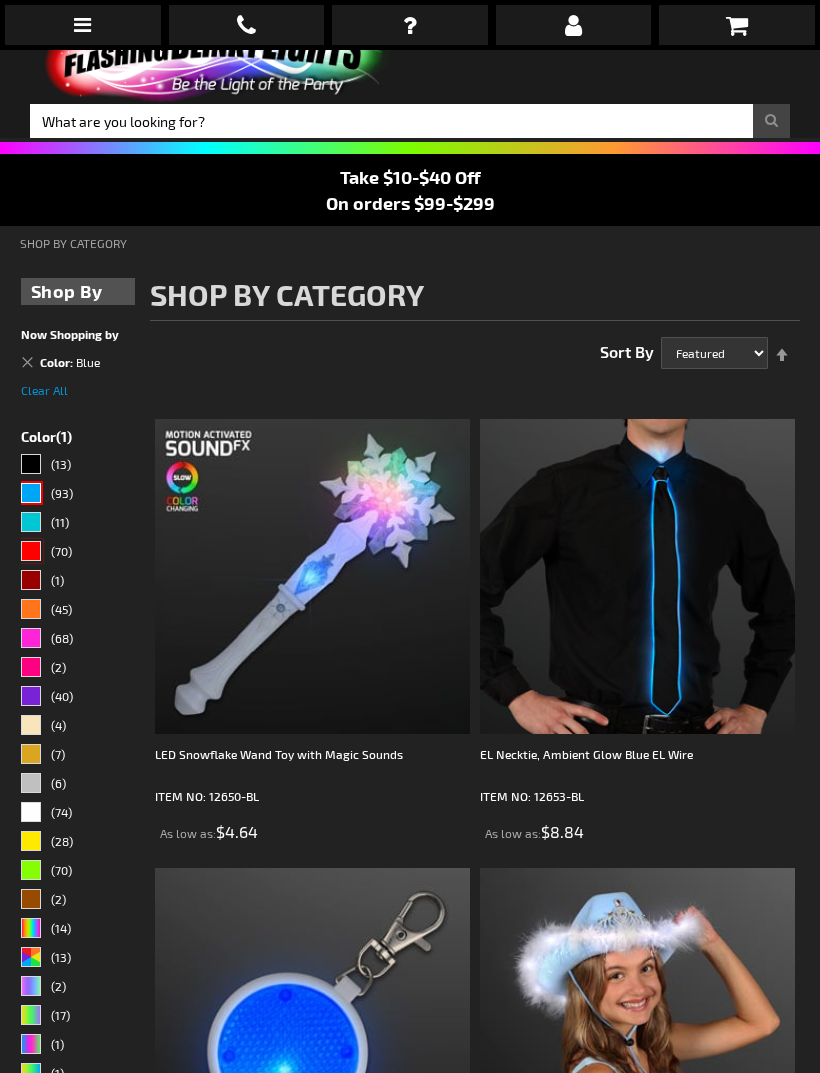 click at bounding box center (31, 551) 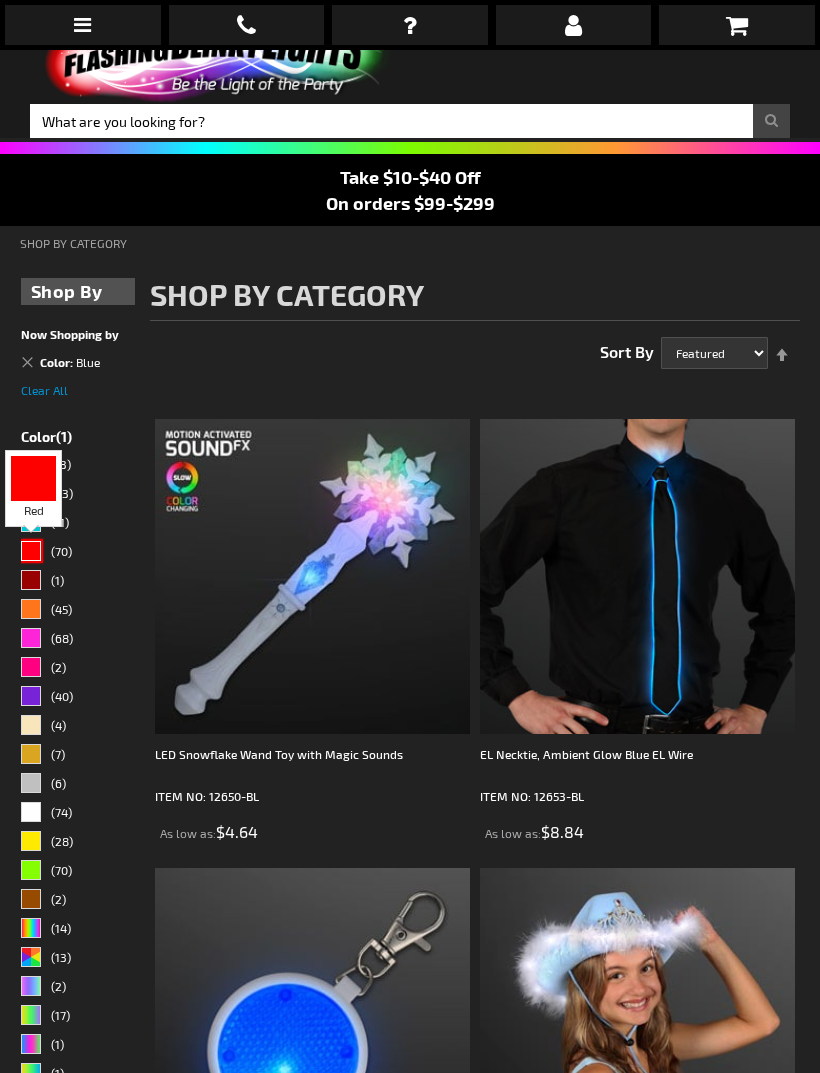 click at bounding box center [31, 551] 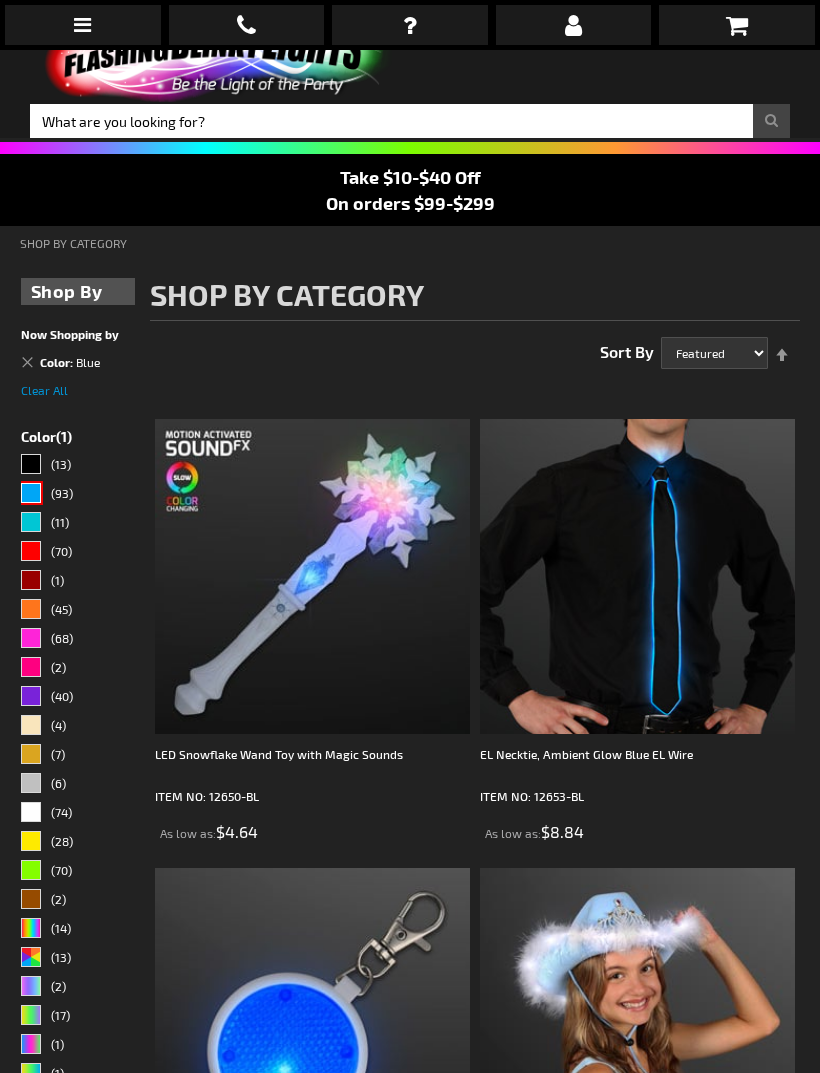 click on "(70)" at bounding box center [78, 553] 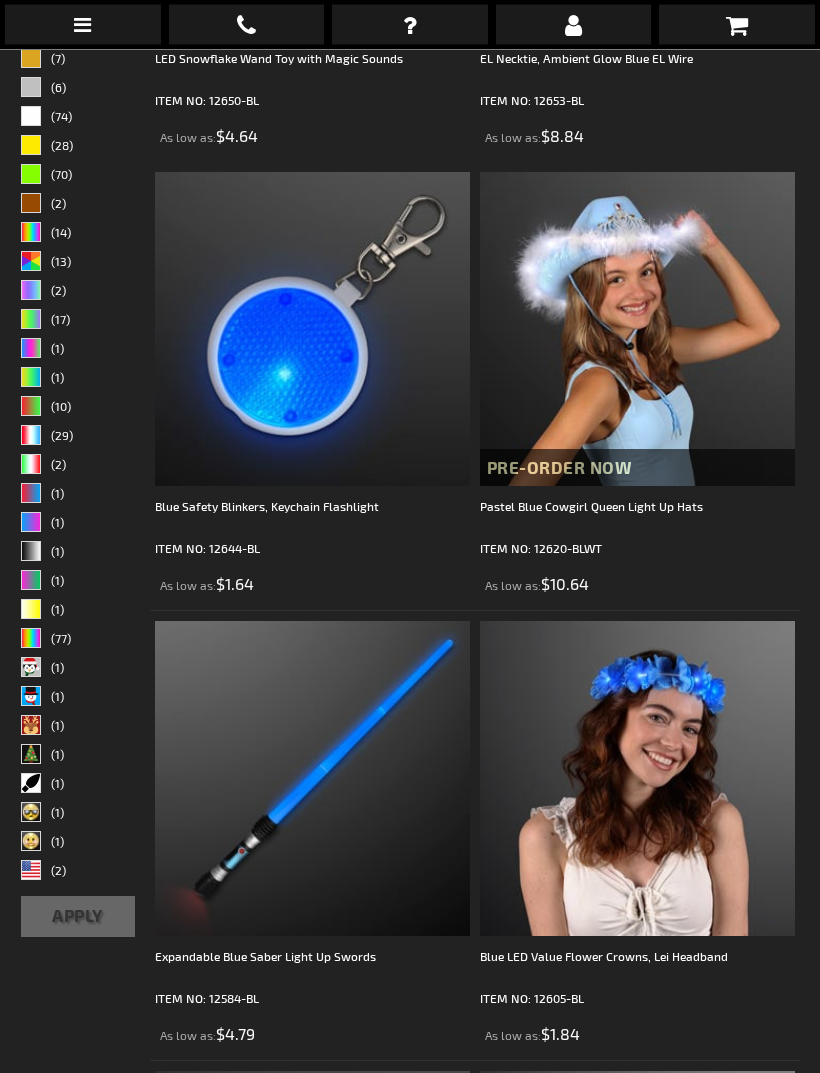 scroll, scrollTop: 753, scrollLeft: 0, axis: vertical 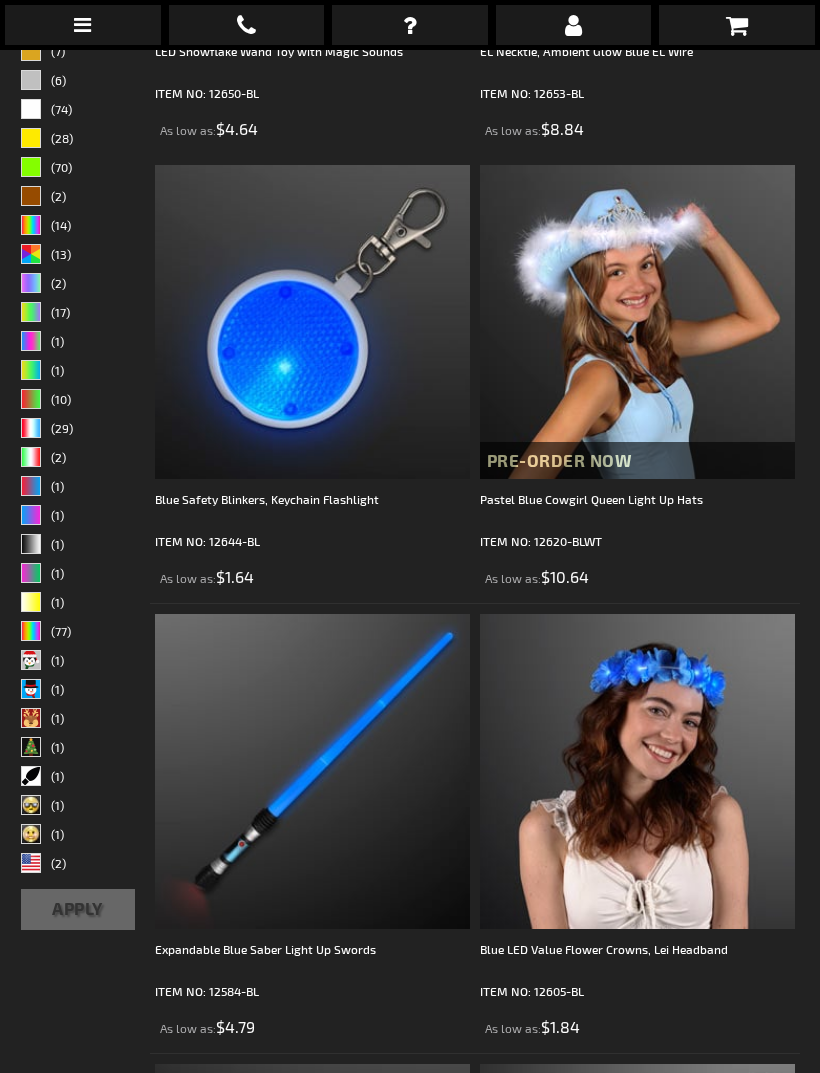 click on "Apply" at bounding box center [78, 909] 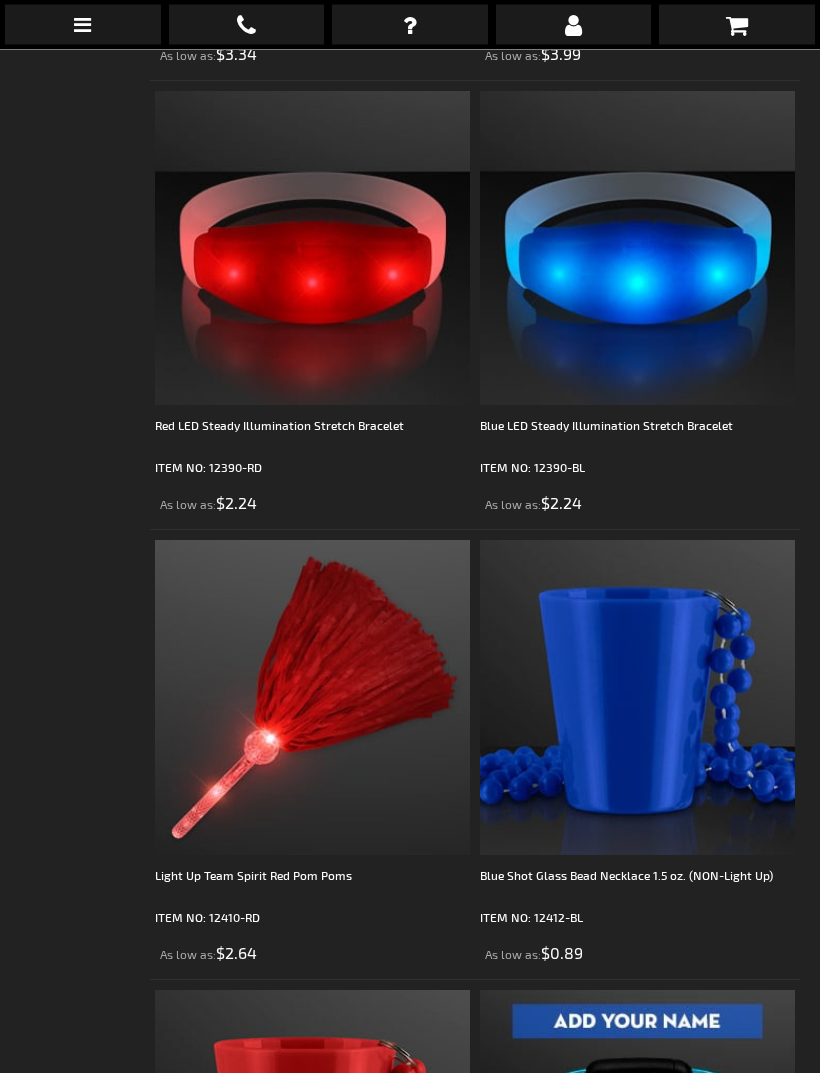 scroll, scrollTop: 8030, scrollLeft: 0, axis: vertical 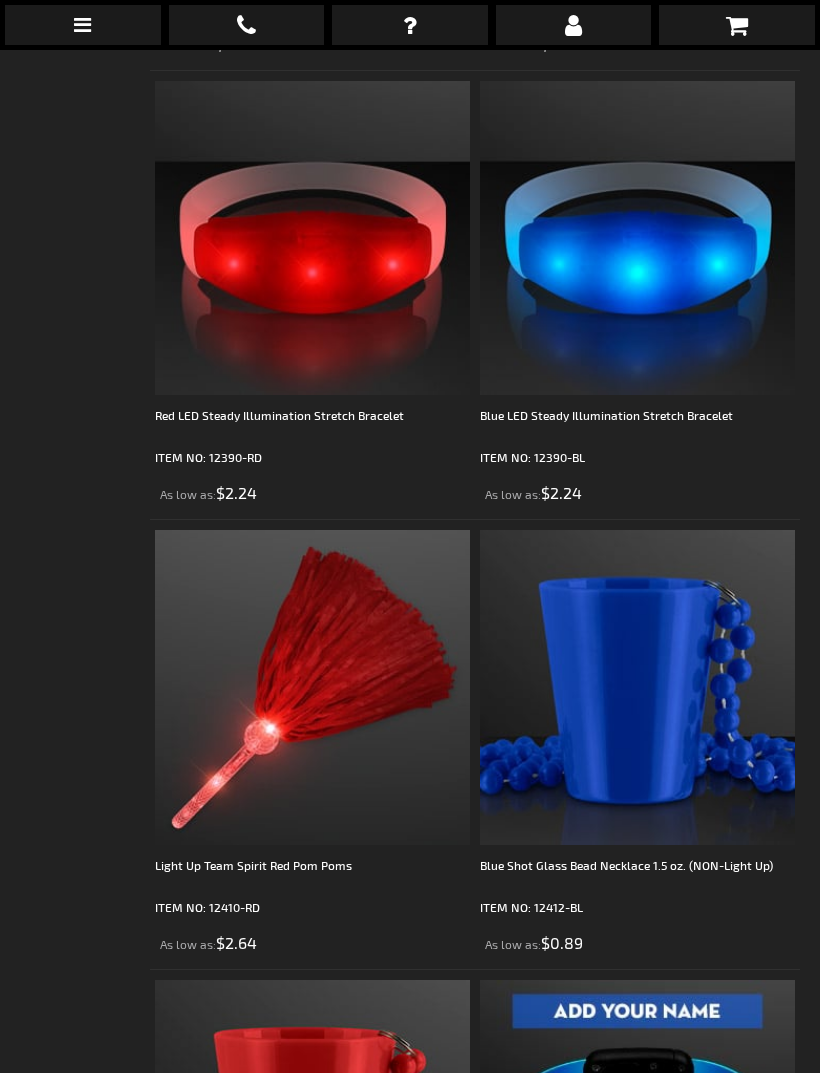 click at bounding box center [312, 238] 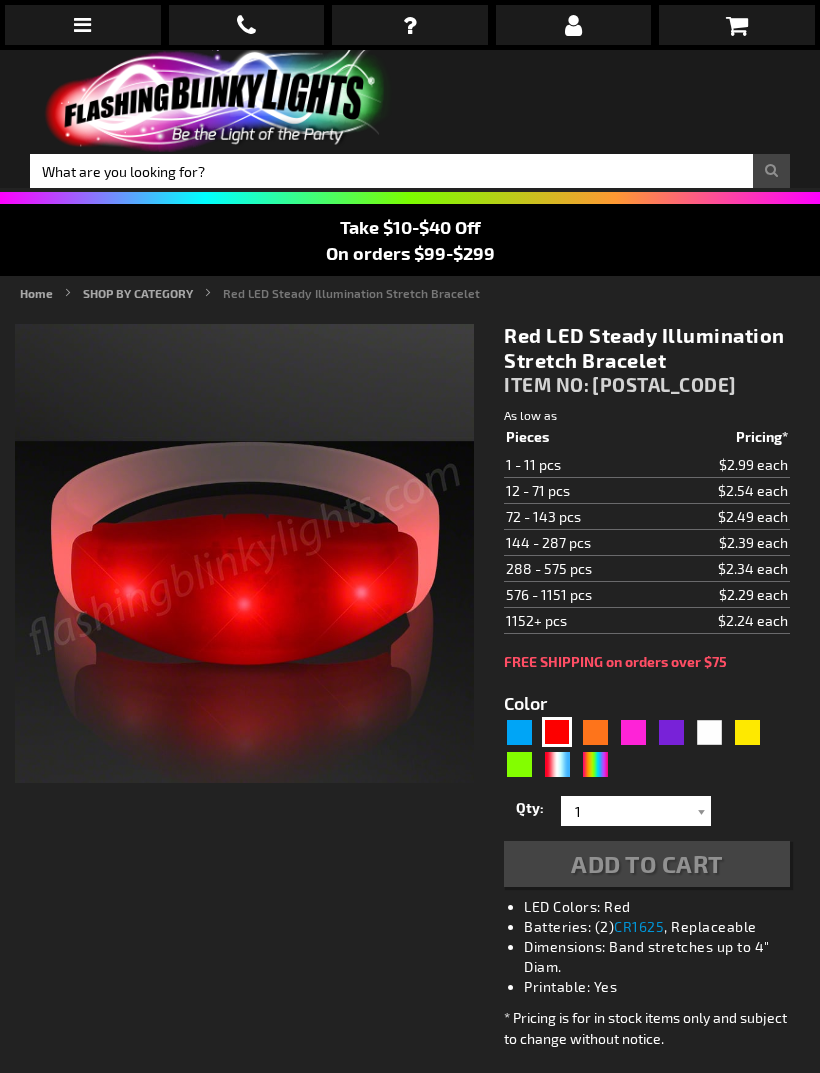 scroll, scrollTop: 0, scrollLeft: 0, axis: both 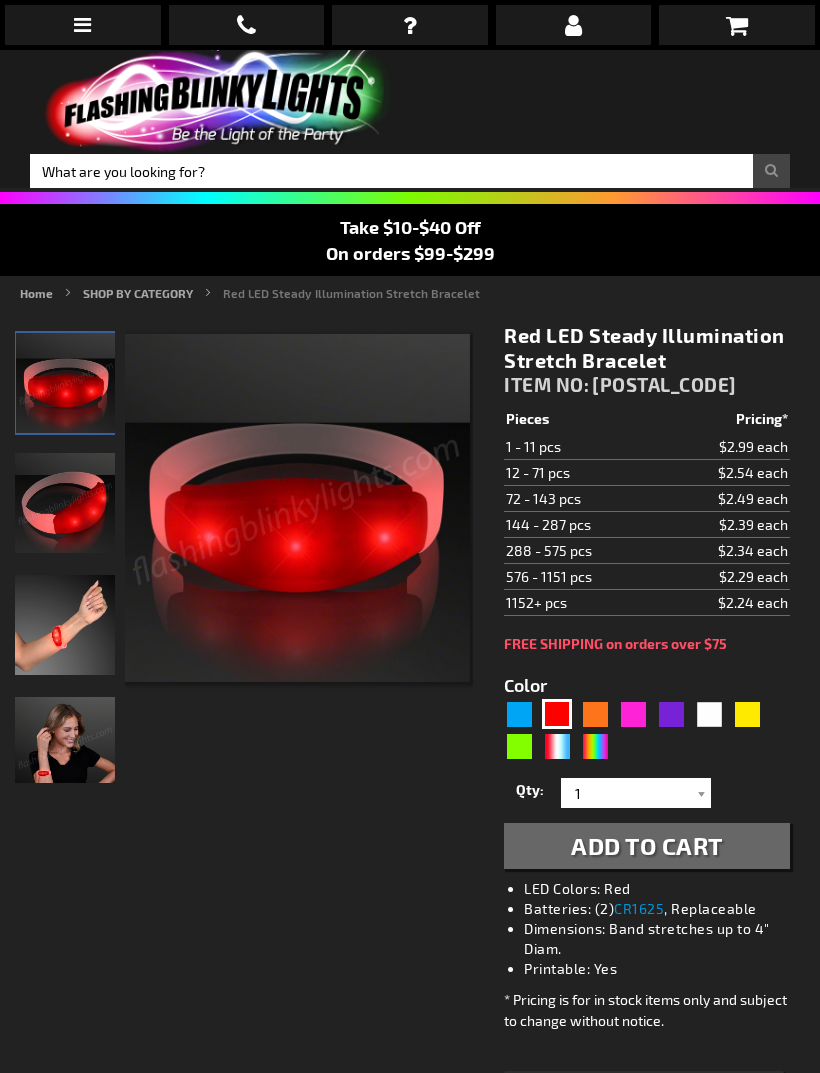 click at bounding box center (65, 625) 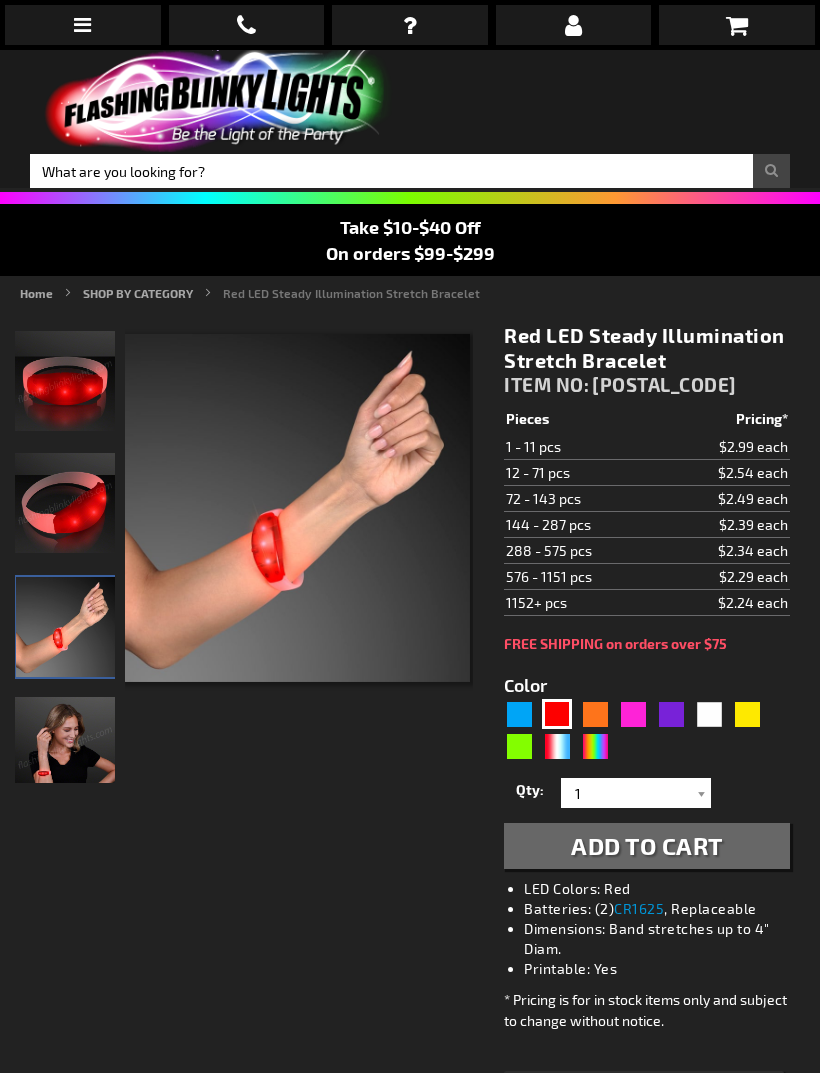 click at bounding box center (65, 747) 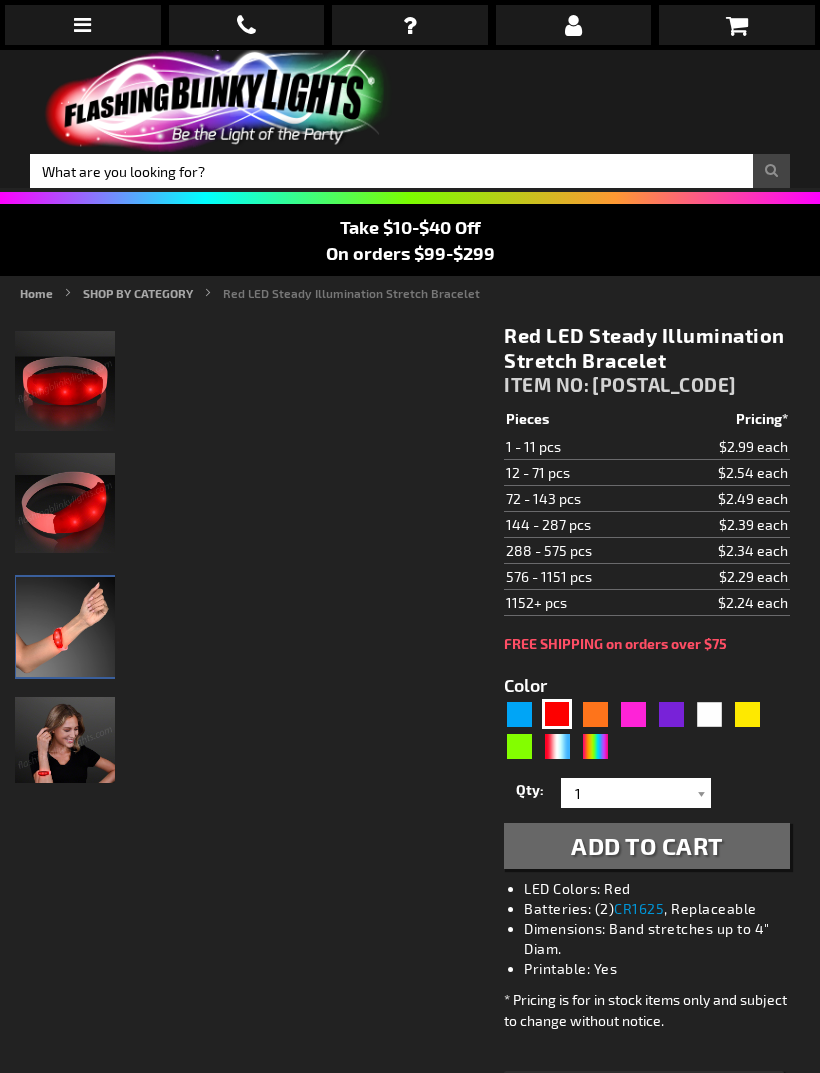 click at bounding box center (66, 627) 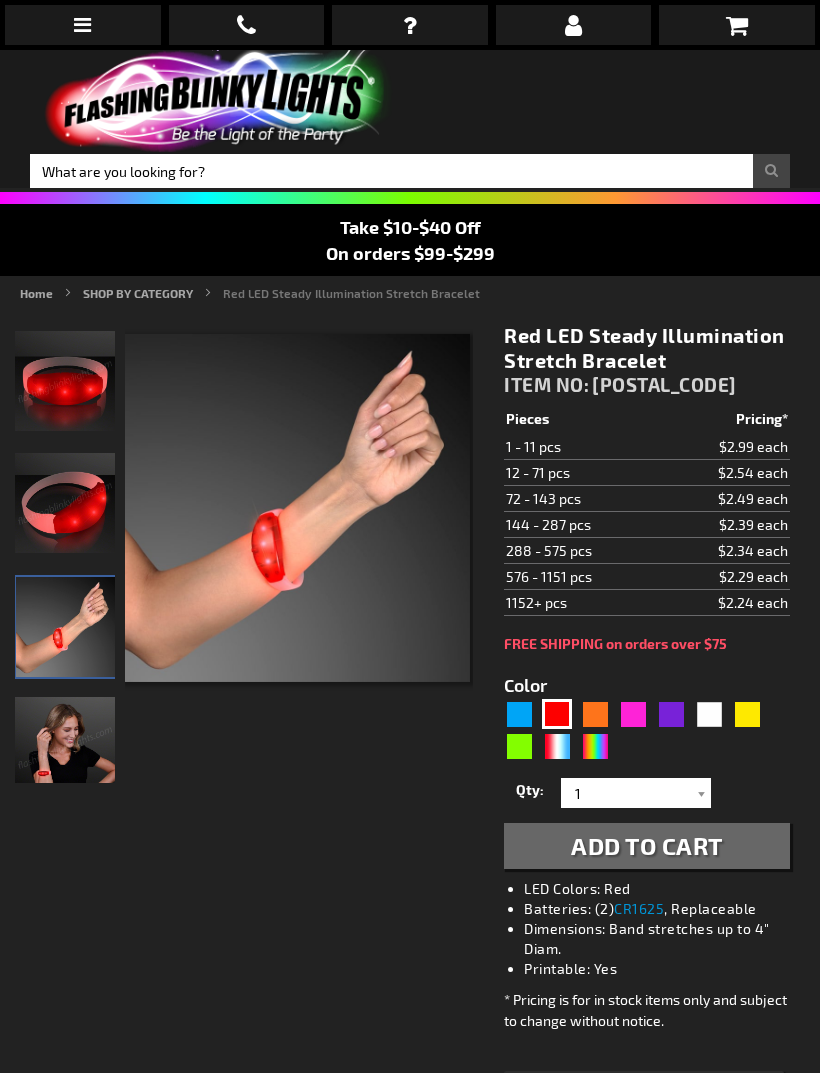 click at bounding box center (65, 503) 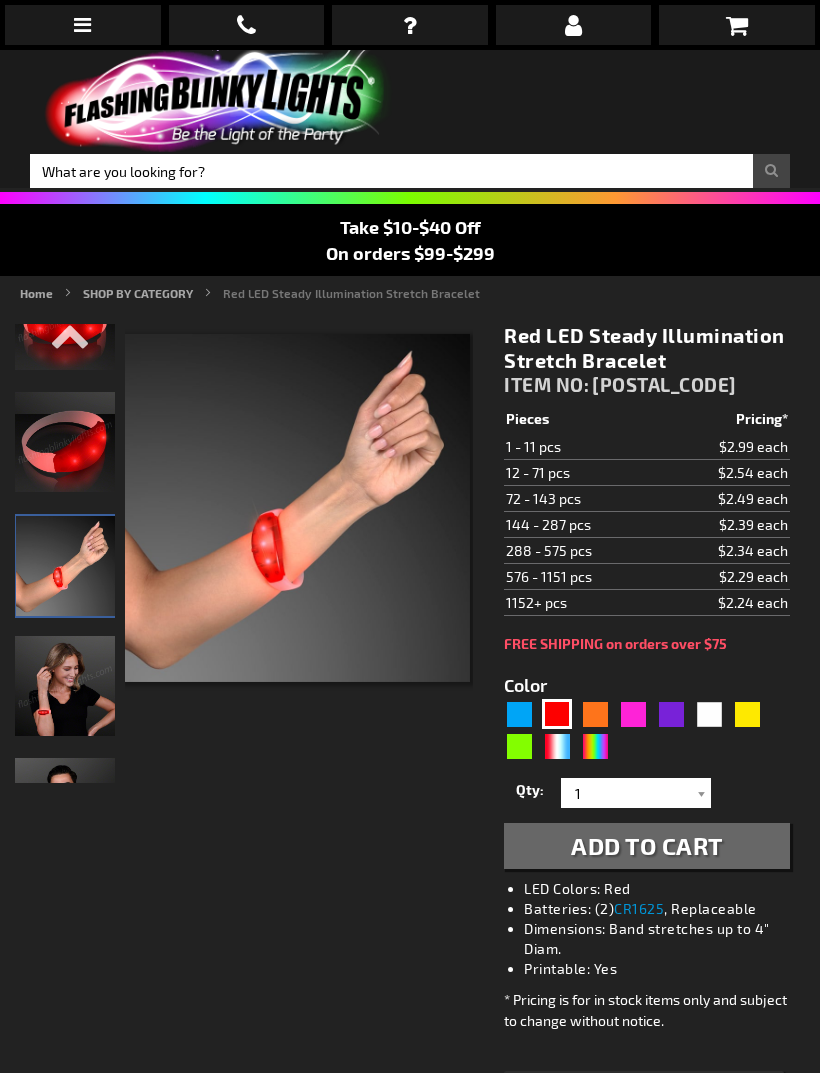click at bounding box center (65, 442) 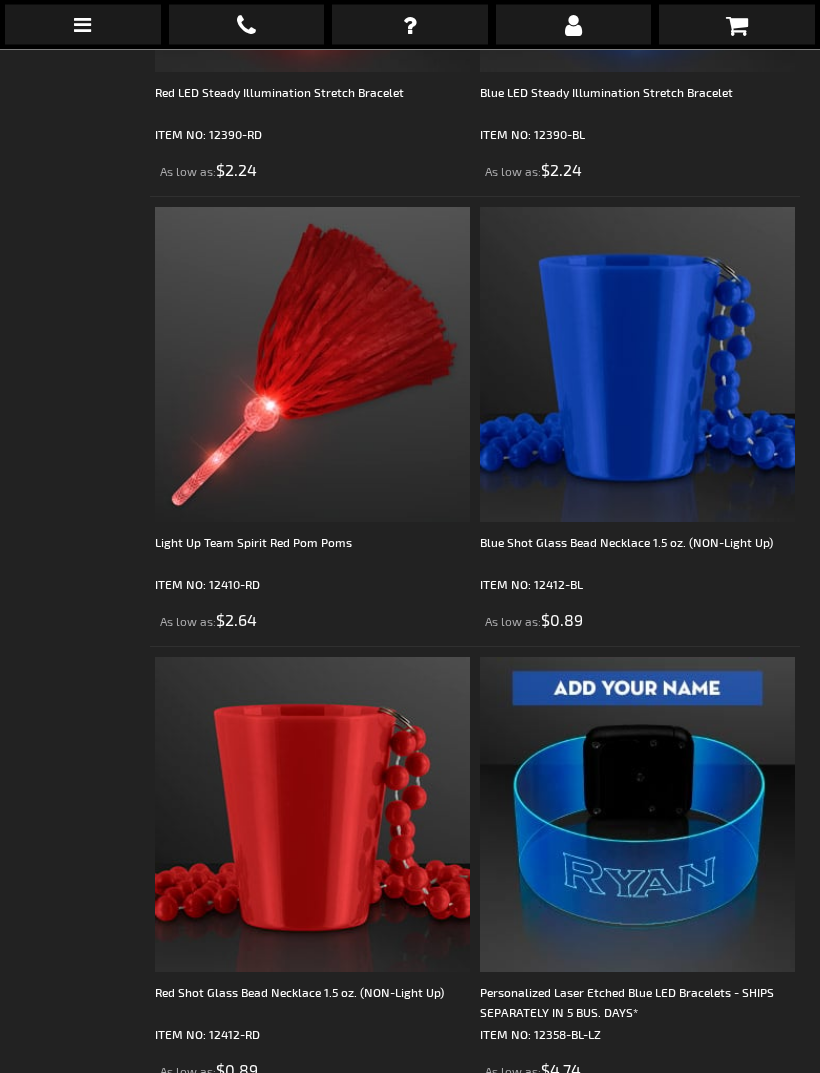 scroll, scrollTop: 0, scrollLeft: 0, axis: both 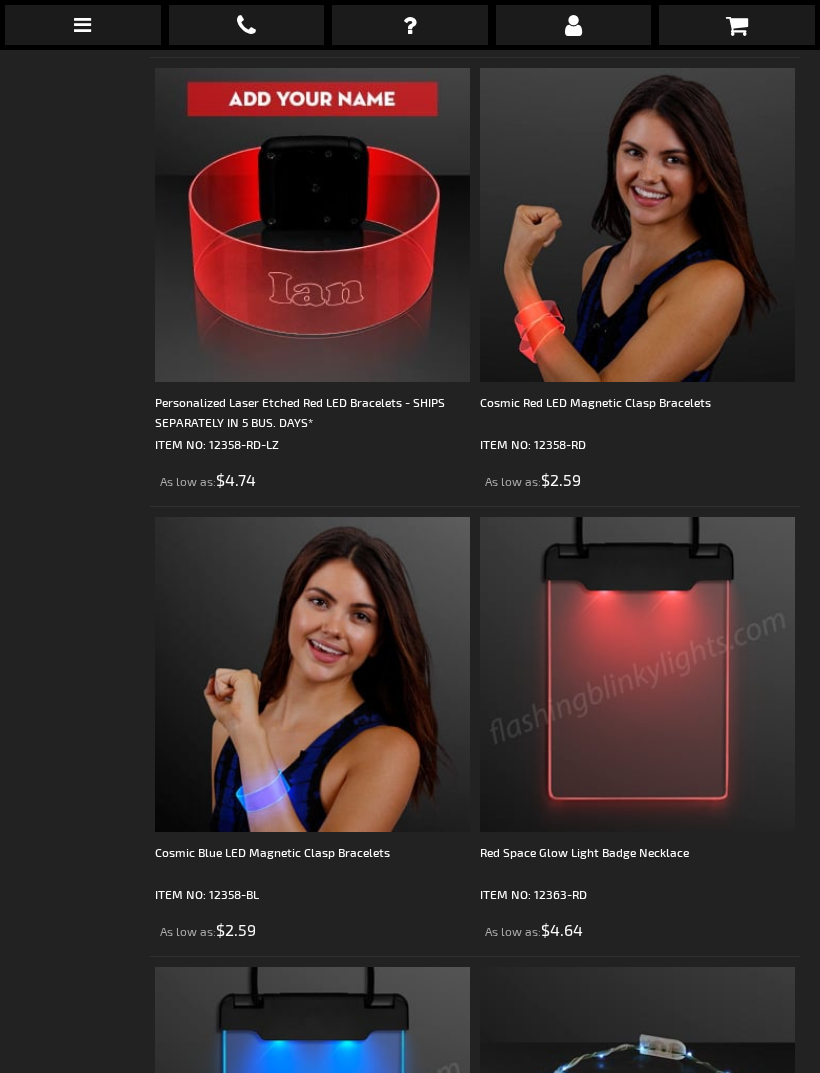 click on "Cosmic Red LED Magnetic Clasp Bracelets" at bounding box center (637, 412) 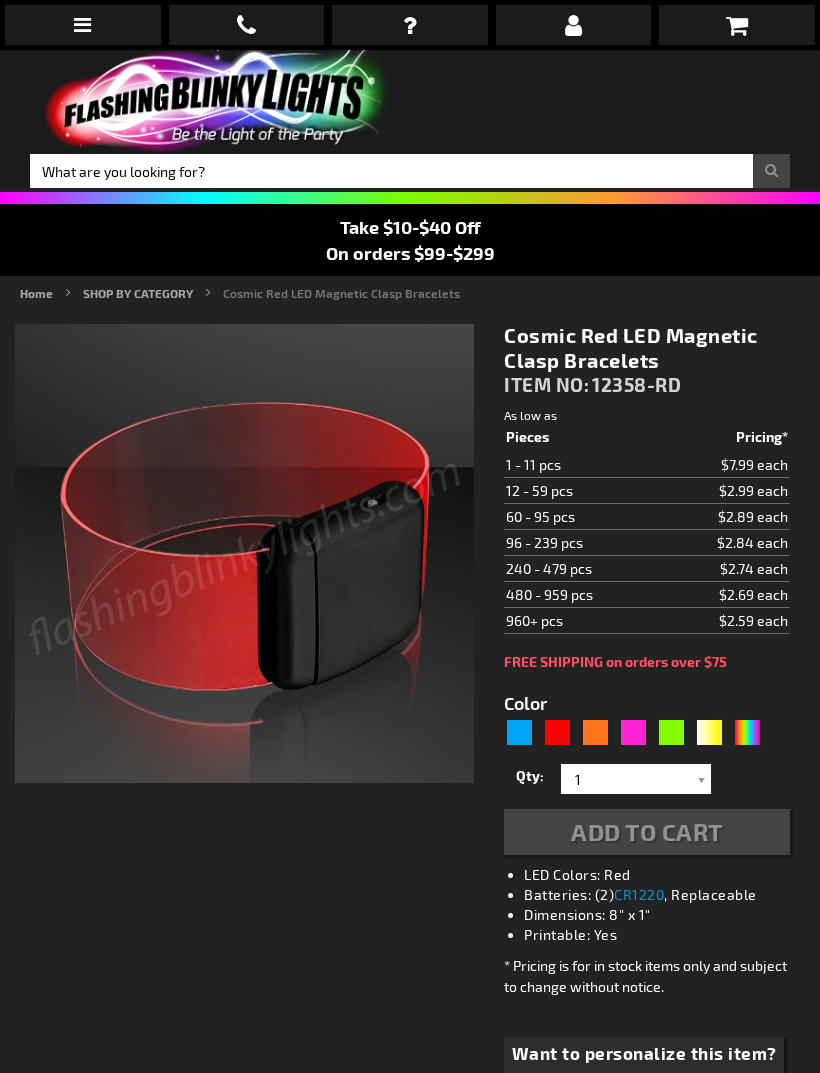 scroll, scrollTop: 0, scrollLeft: 0, axis: both 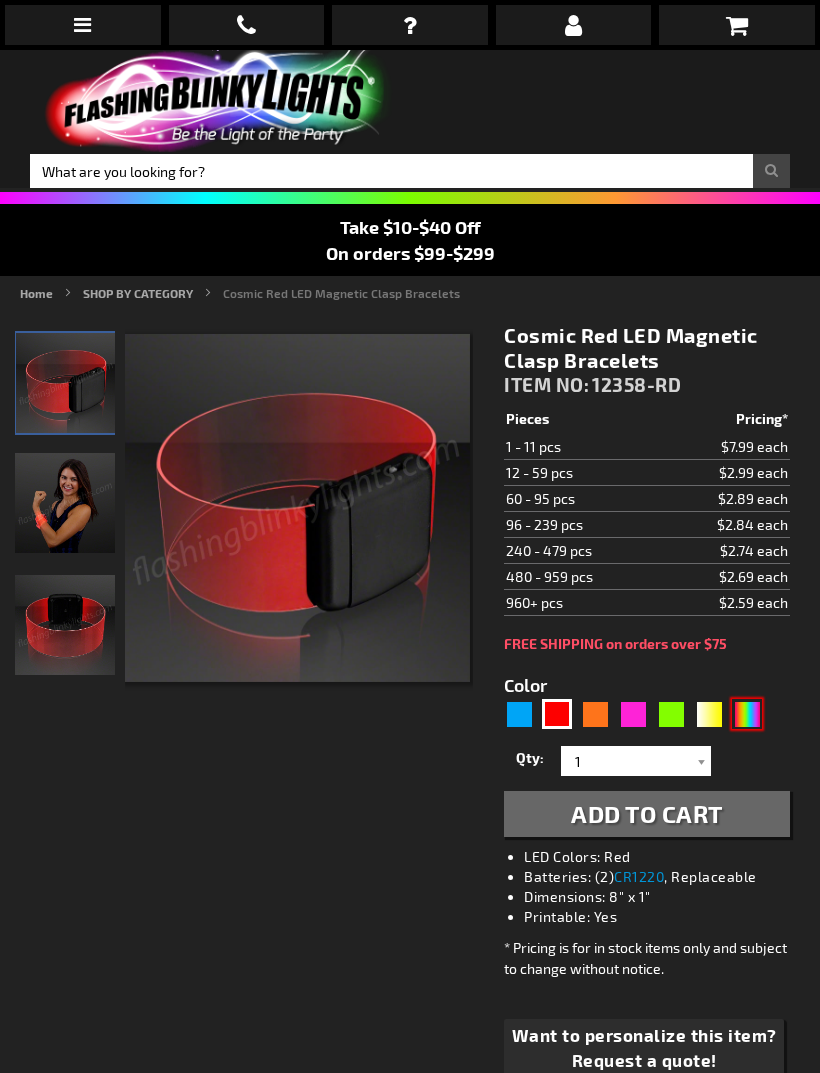 click at bounding box center [747, 714] 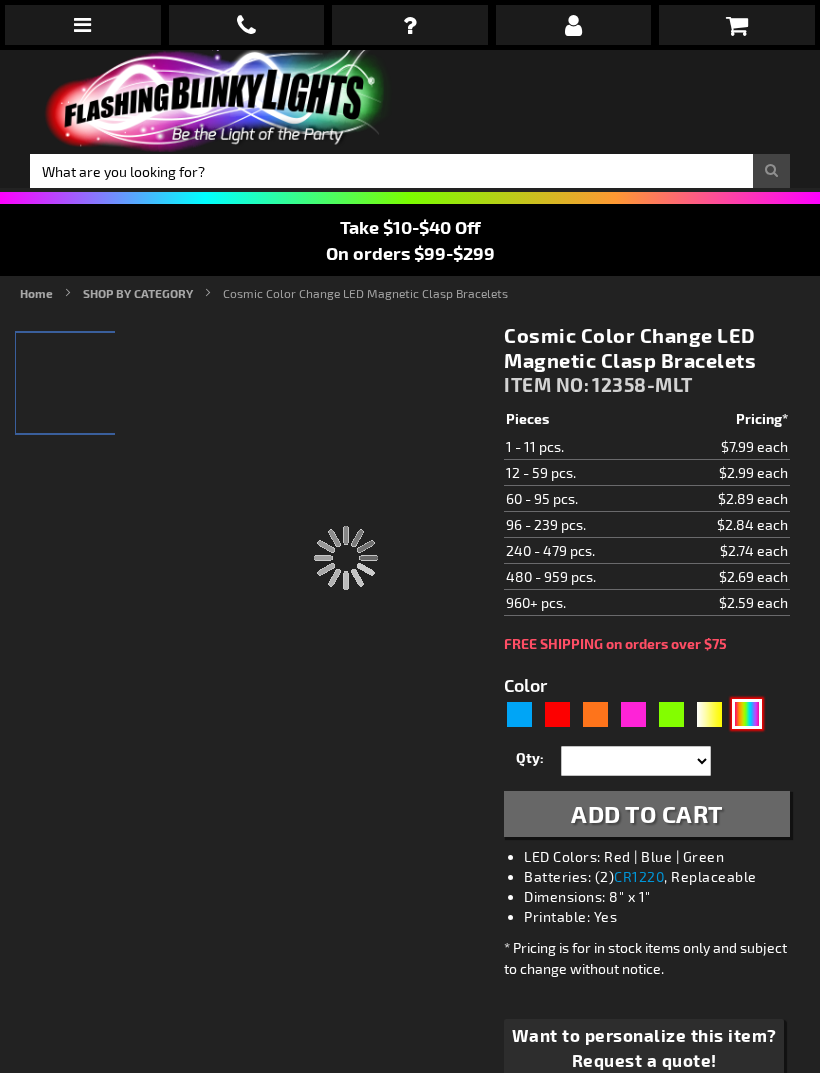 type on "12358-MLT" 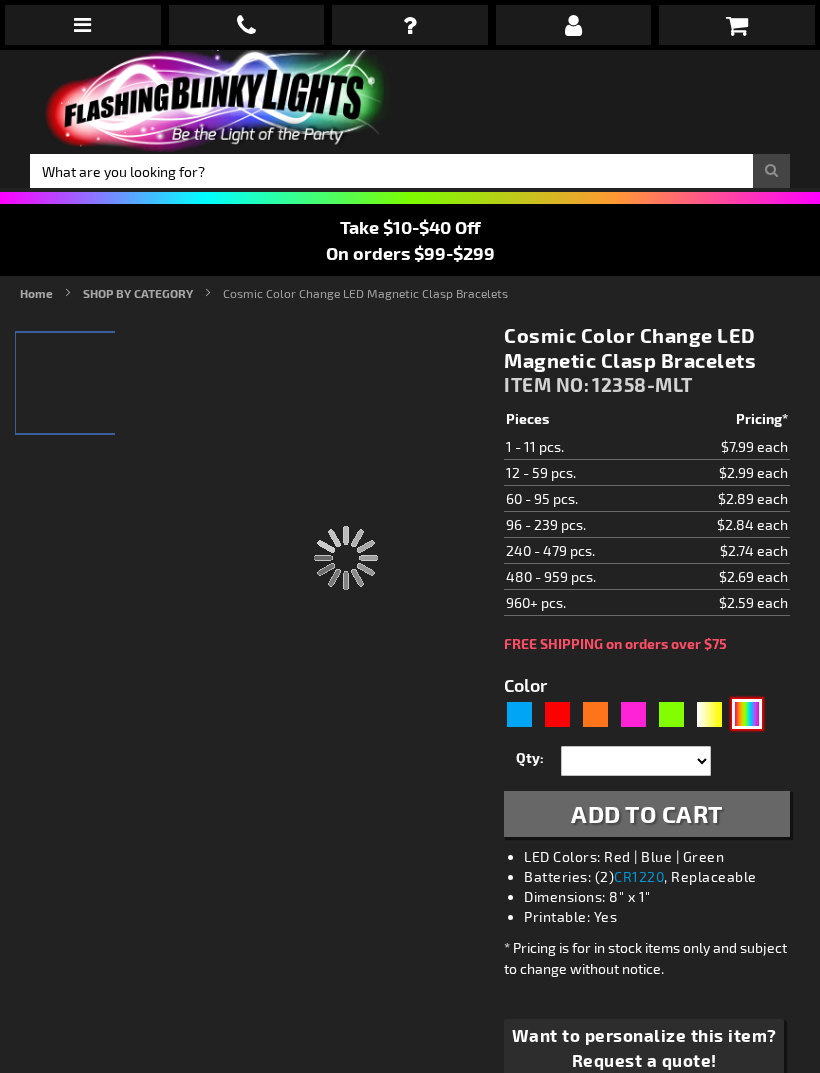 type on "Customize - Cosmic Color Change LED Magnetic Clasp Bracelets - ITEM NO: 12358-MLT" 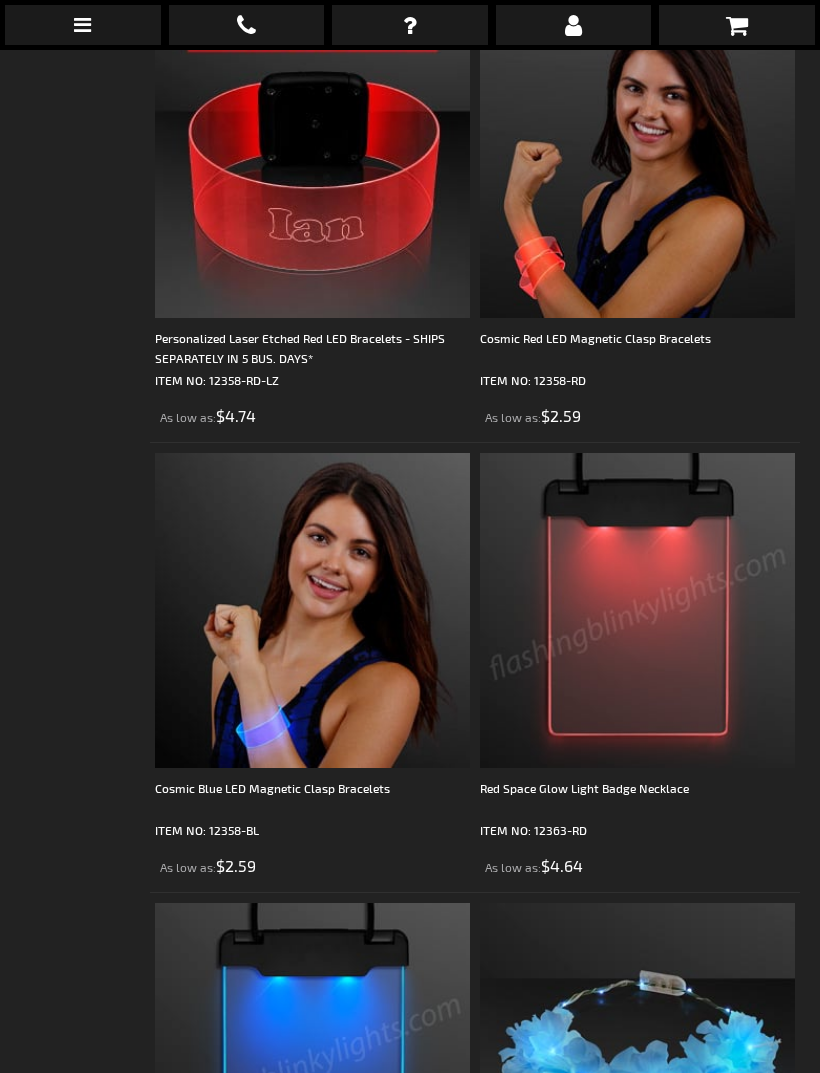 scroll, scrollTop: 9849, scrollLeft: 0, axis: vertical 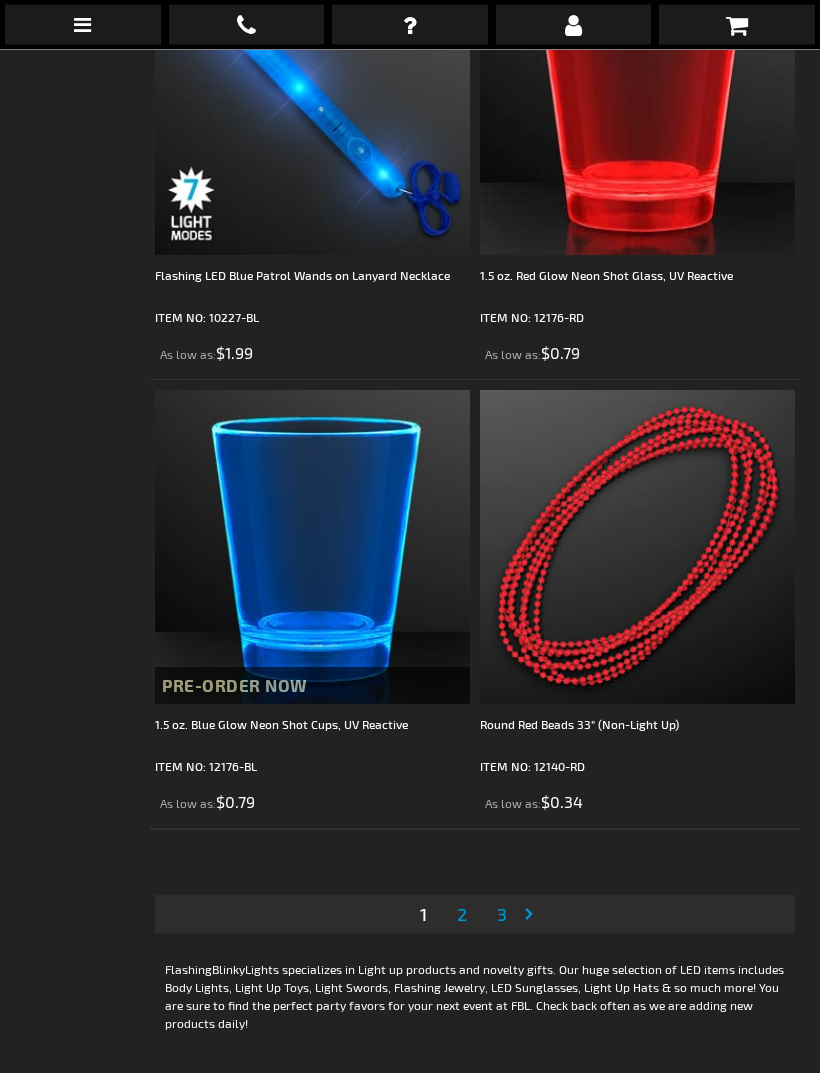 click on "Page
2" at bounding box center (462, 915) 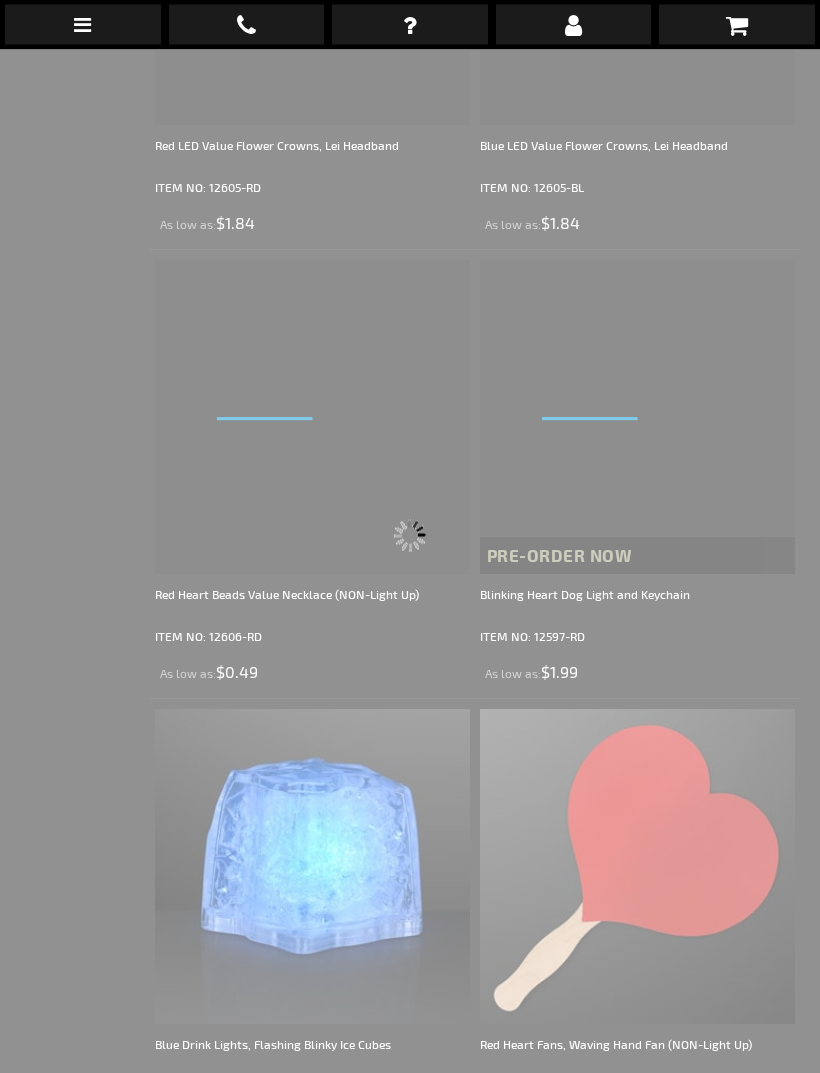 scroll, scrollTop: 50, scrollLeft: 0, axis: vertical 